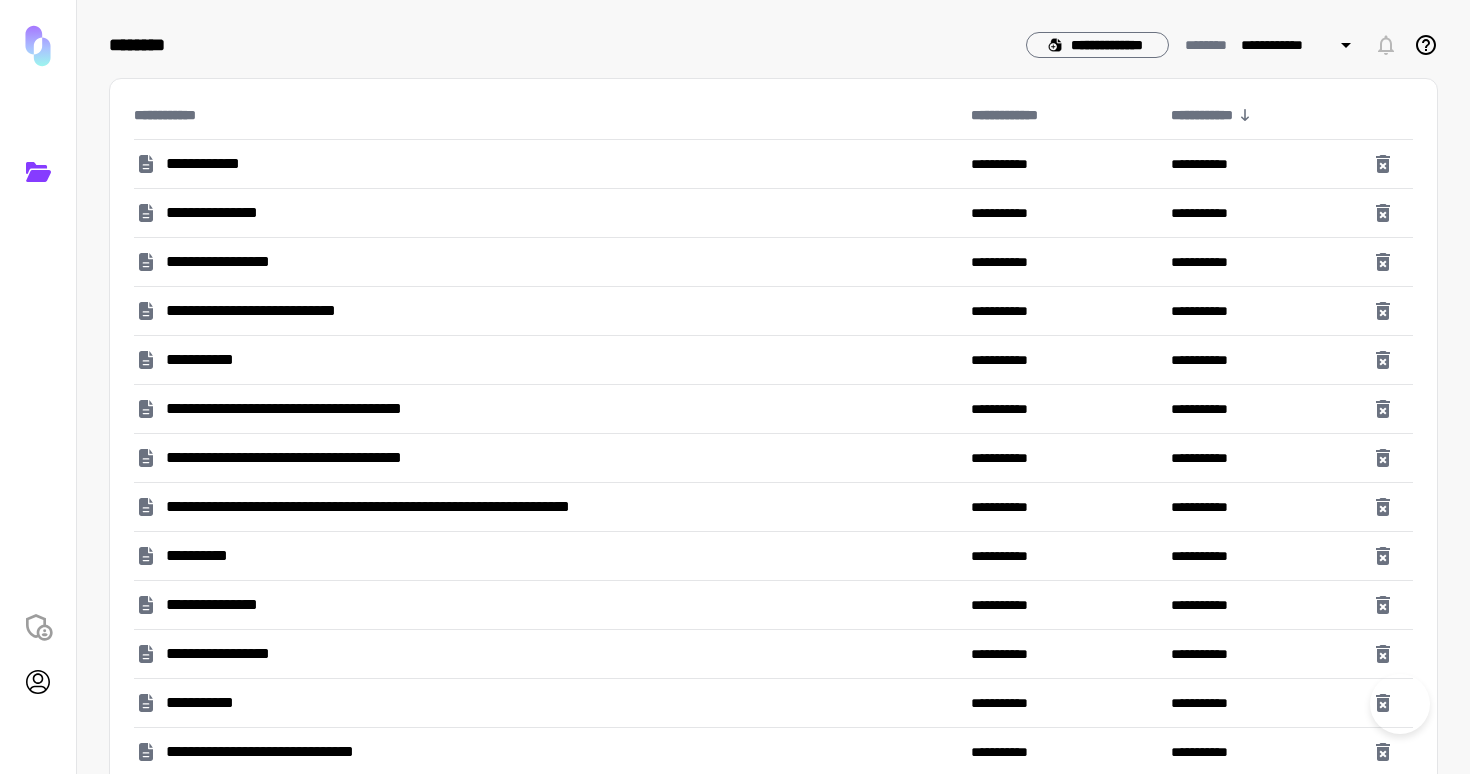 scroll, scrollTop: 0, scrollLeft: 0, axis: both 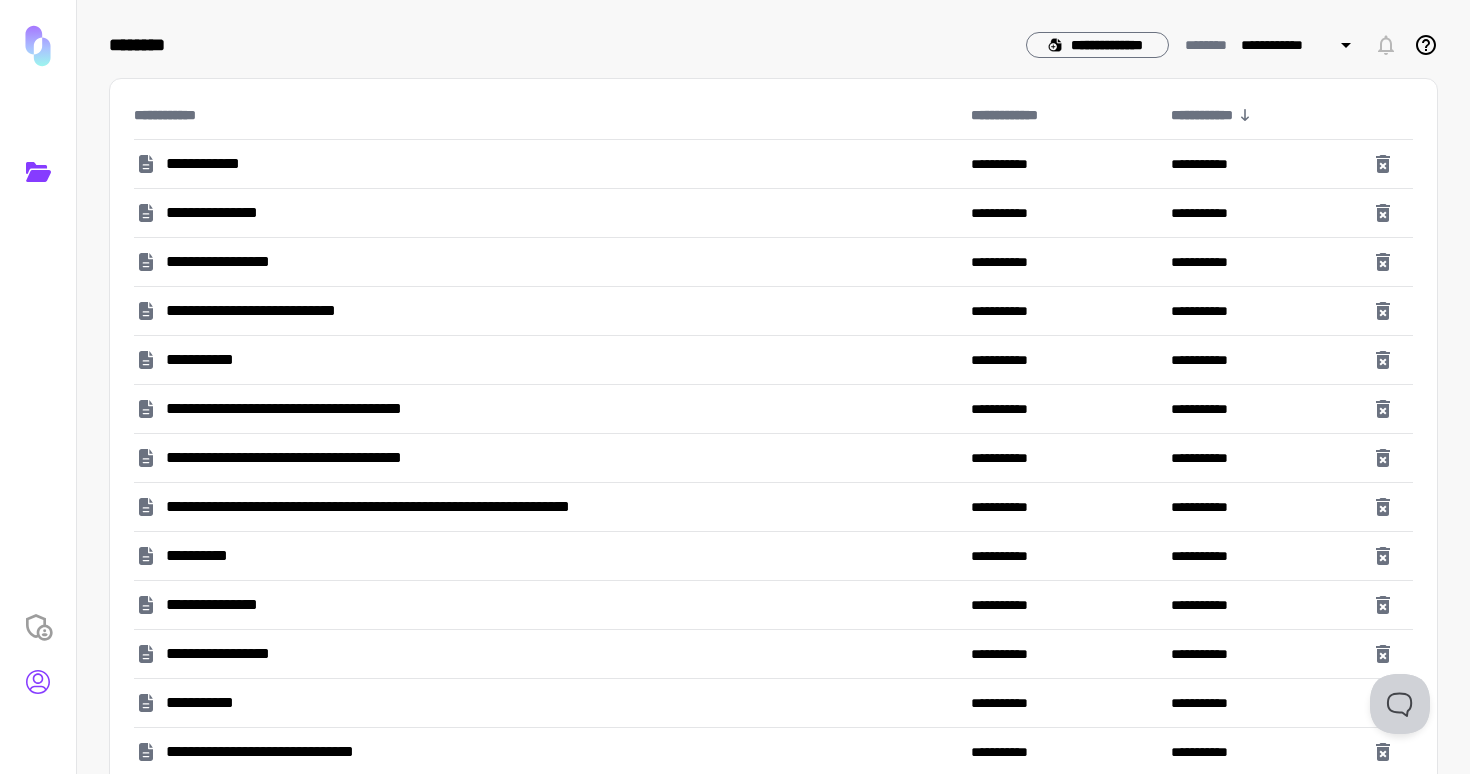 click 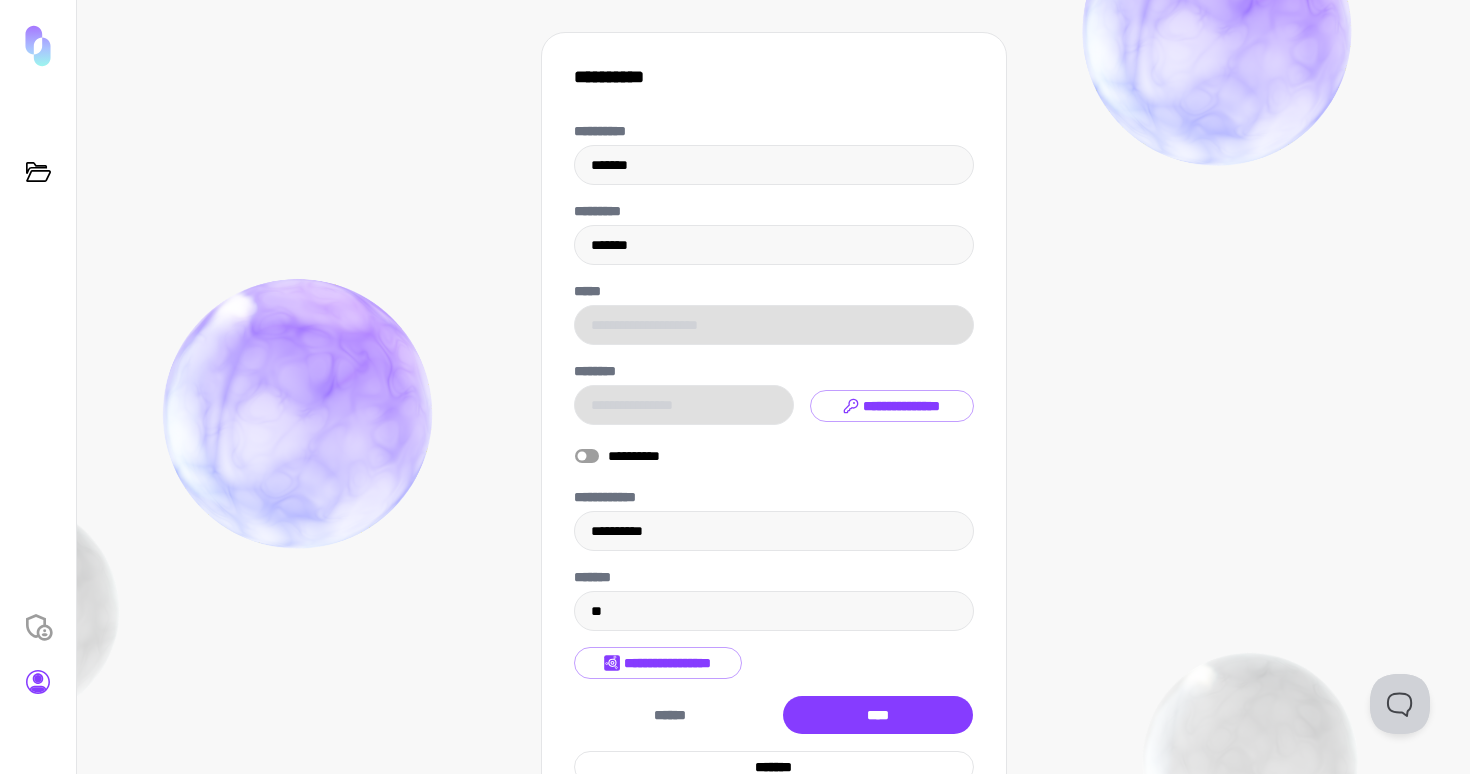 scroll, scrollTop: 75, scrollLeft: 0, axis: vertical 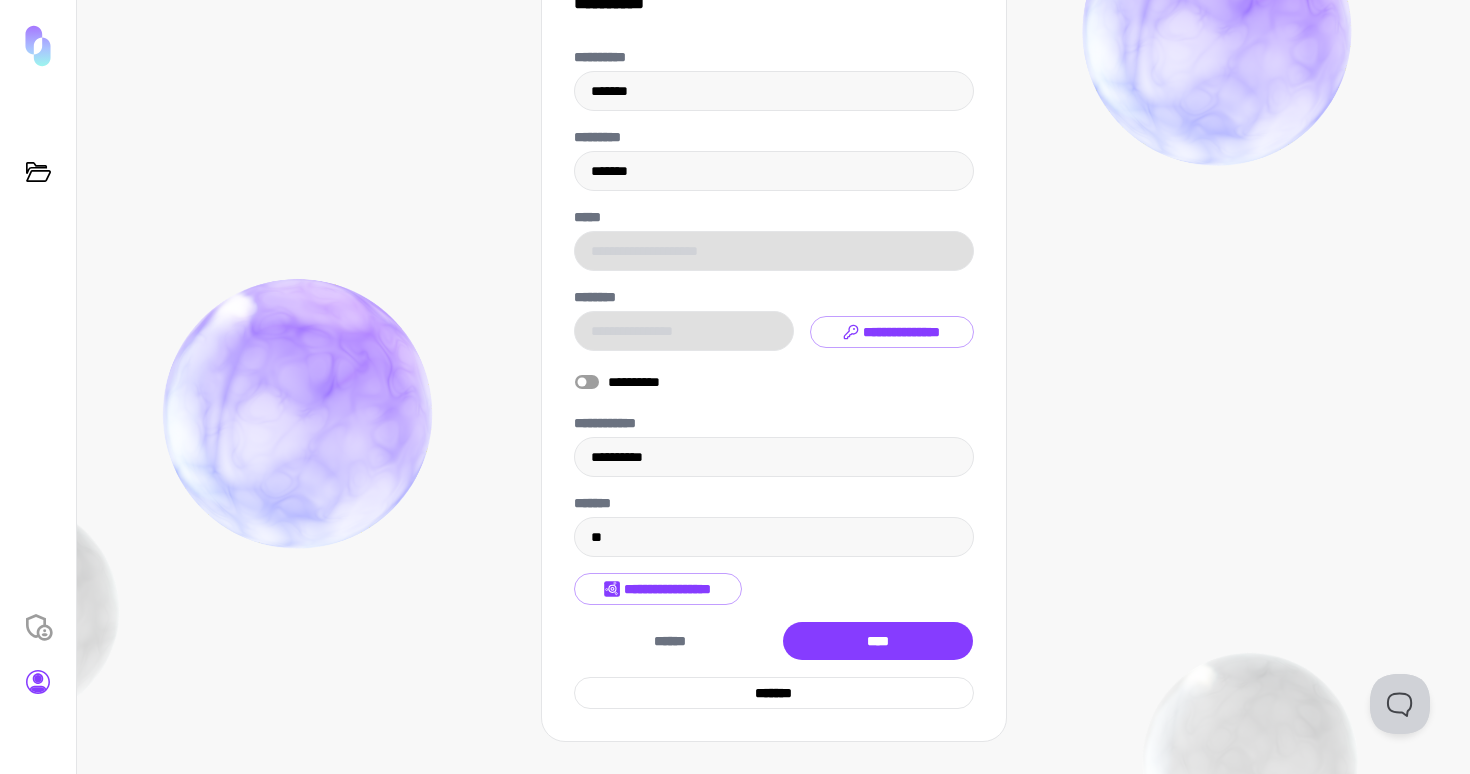click on "**********" at bounding box center [774, 378] 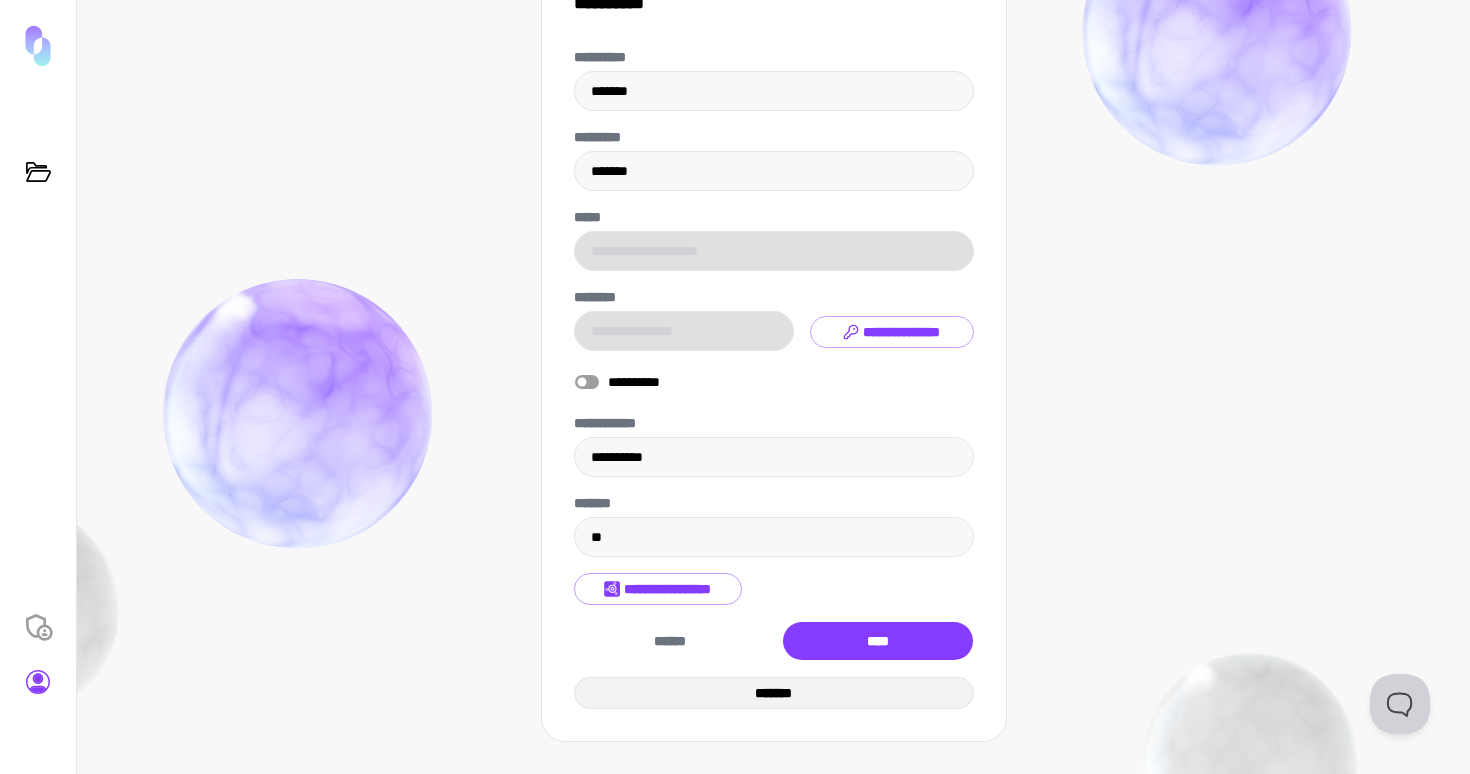 click on "*******" at bounding box center (774, 693) 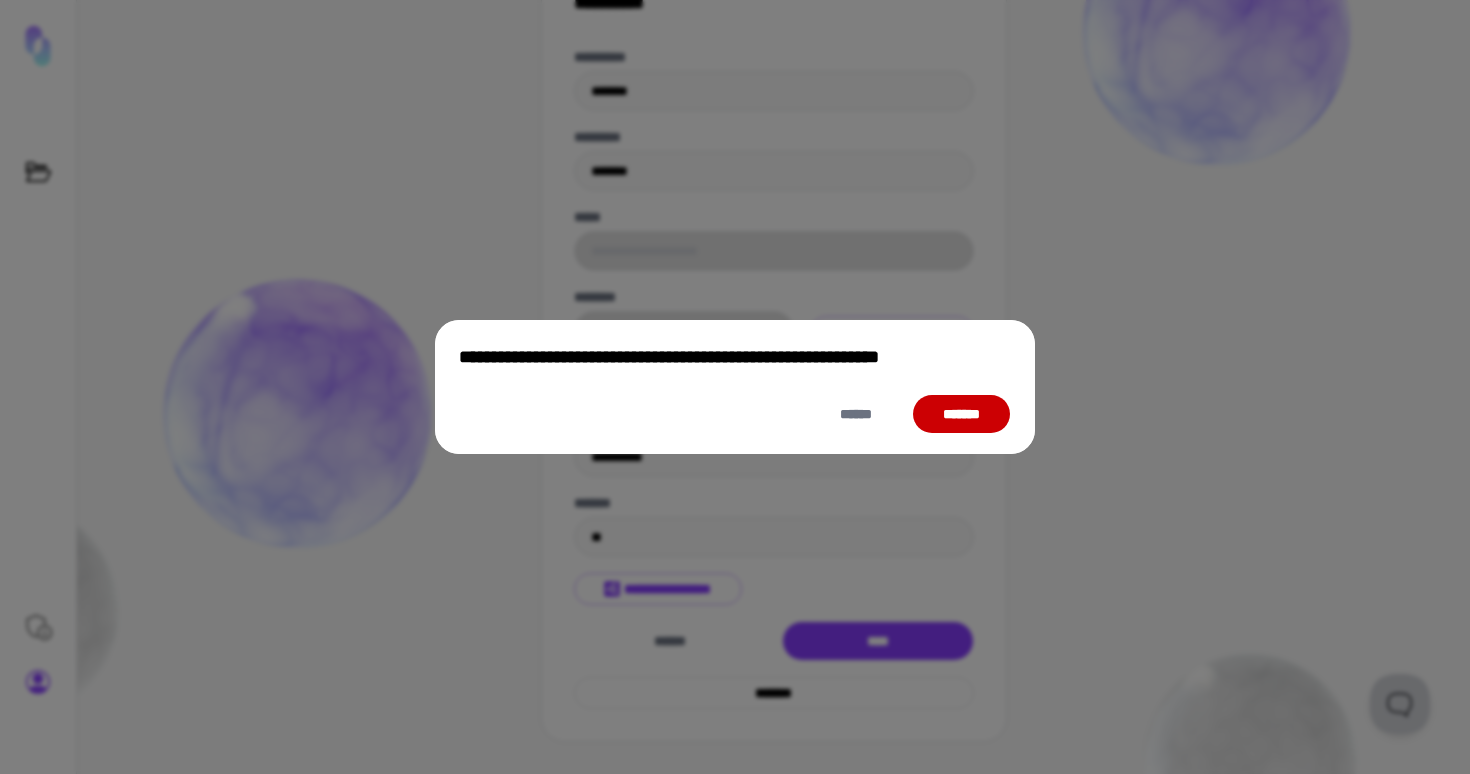 click on "*******" at bounding box center [961, 414] 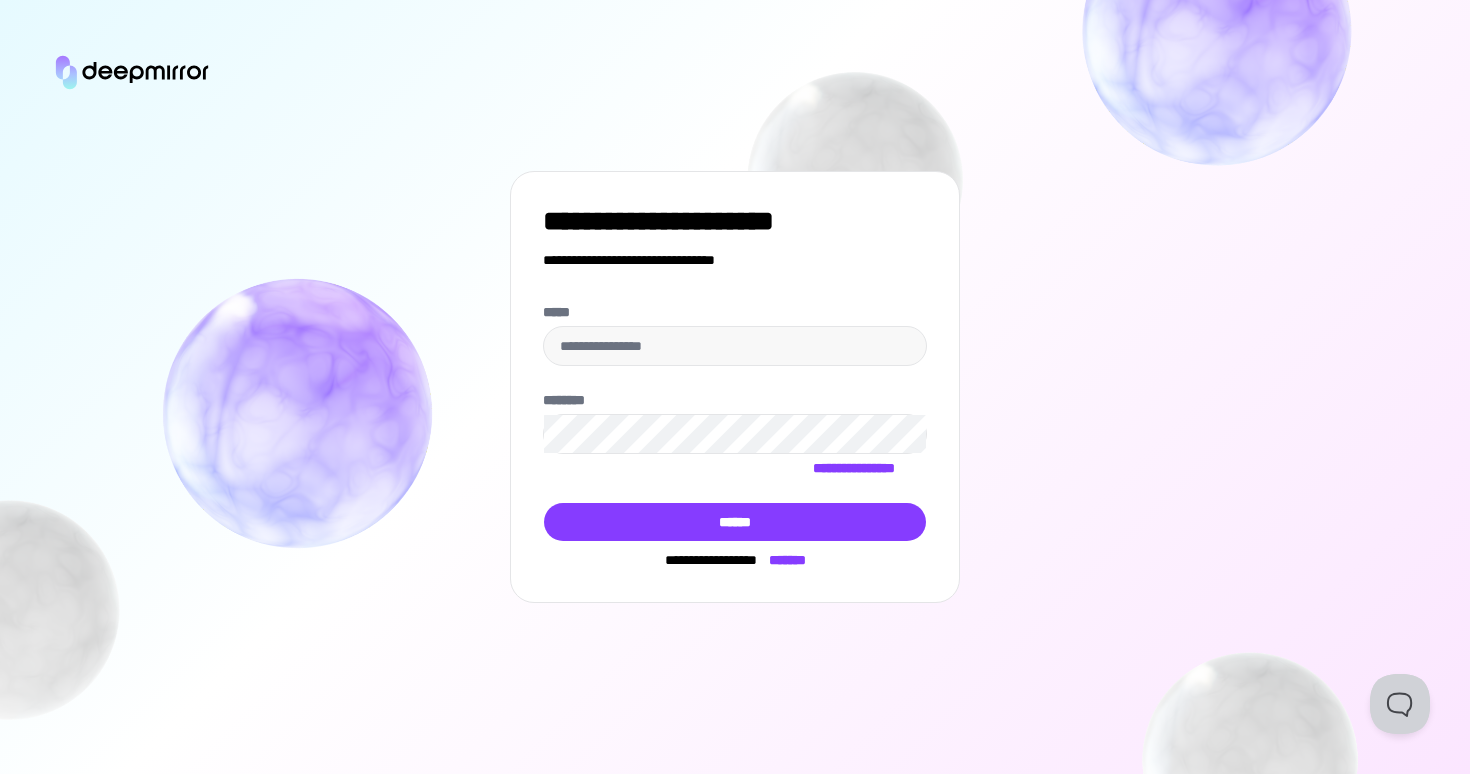 type on "**********" 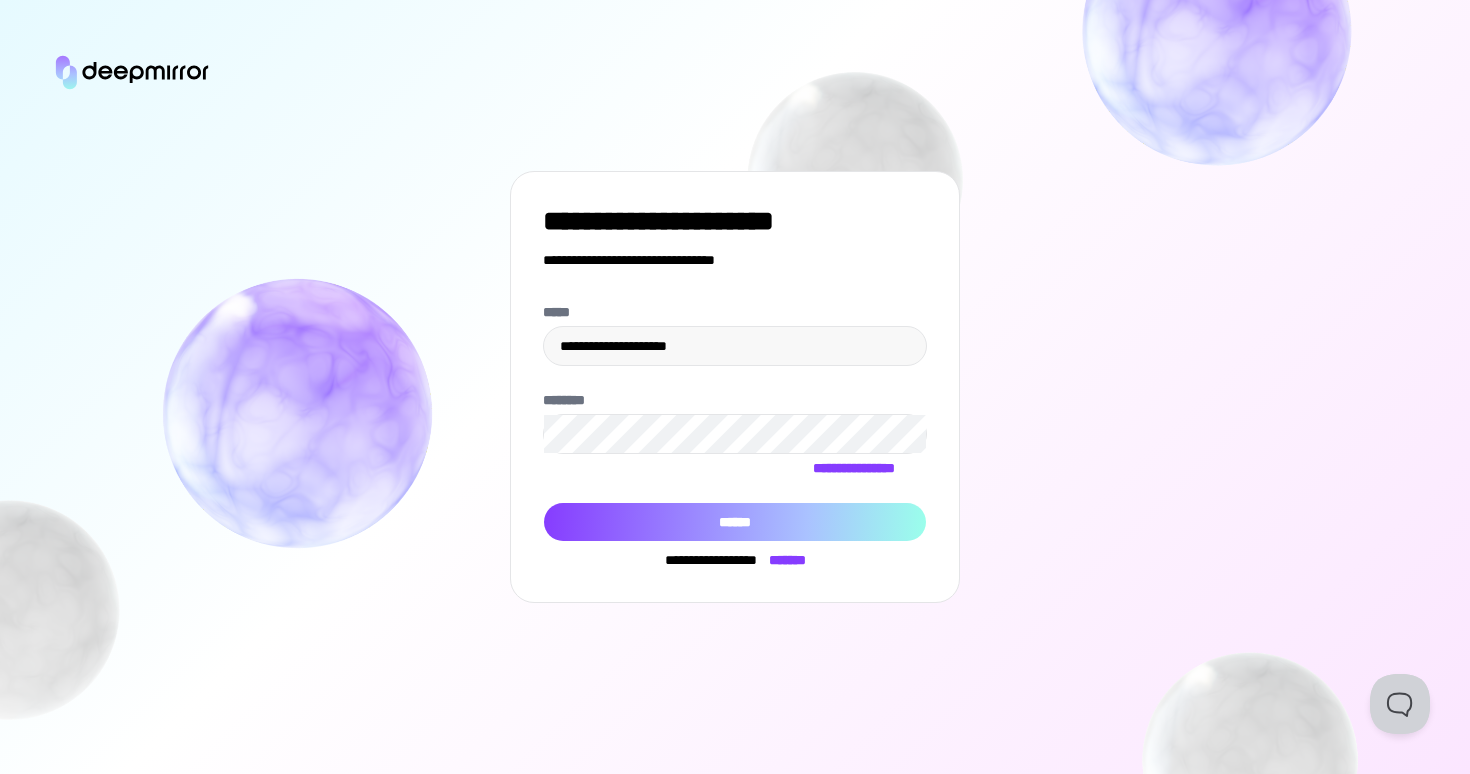 click on "******" at bounding box center [735, 522] 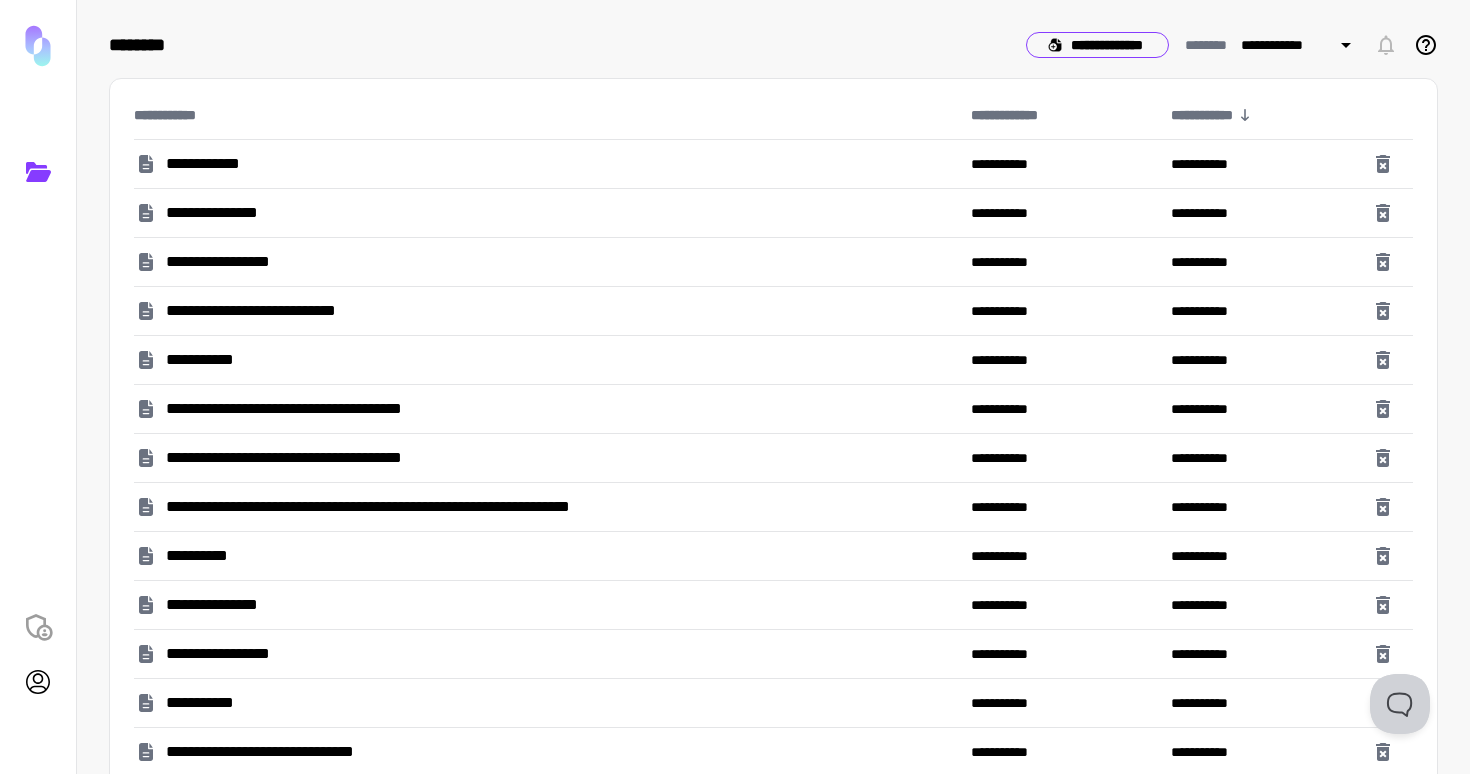 click on "**********" at bounding box center [1097, 45] 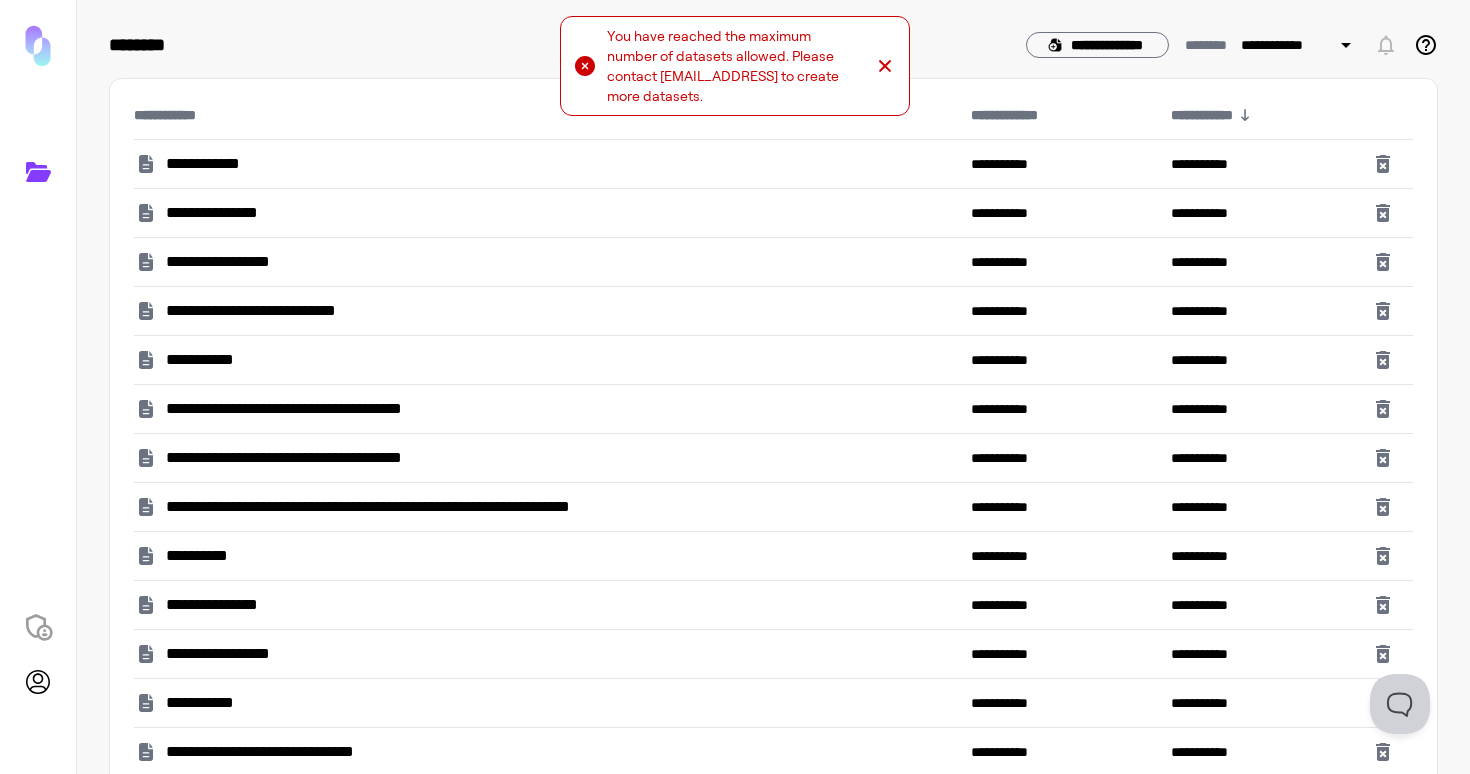 click 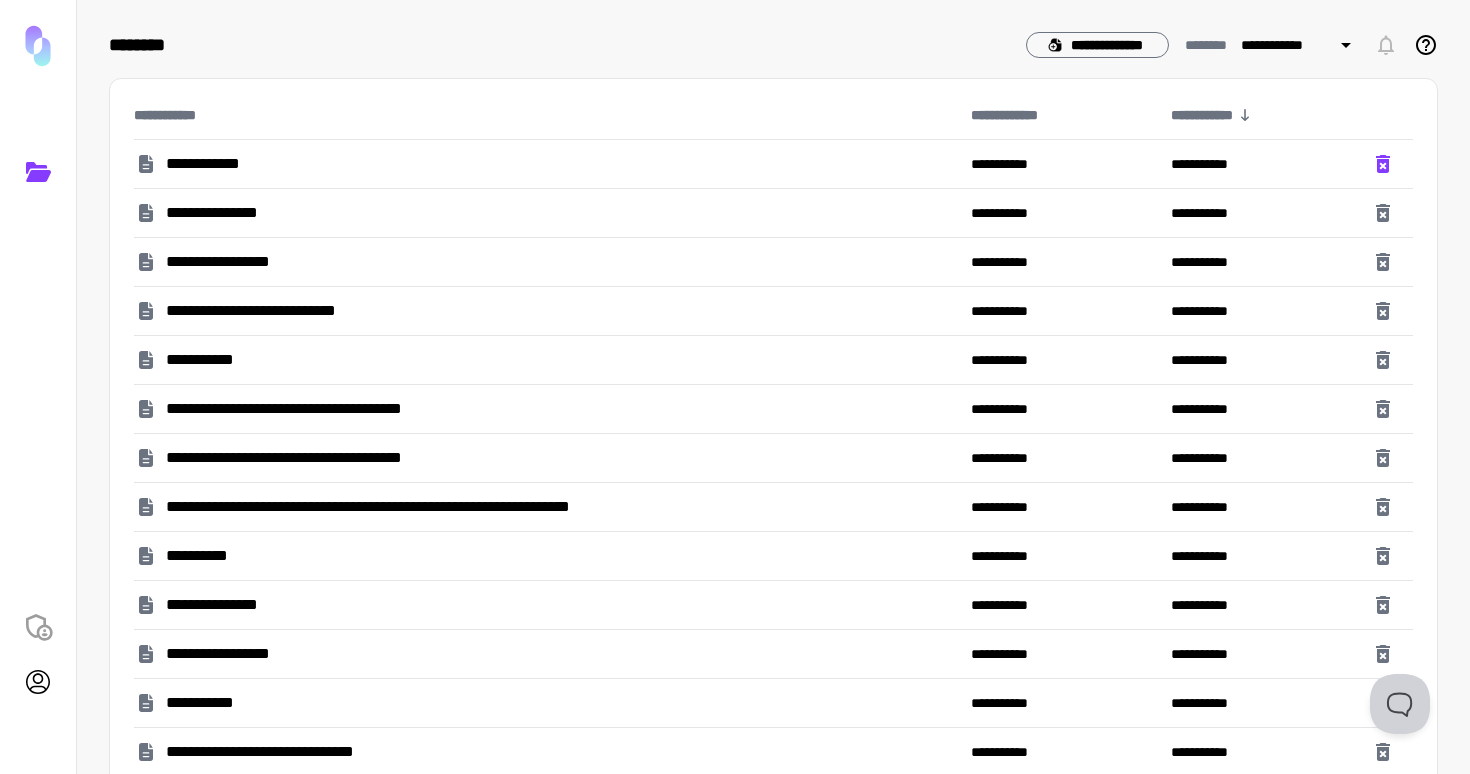 click 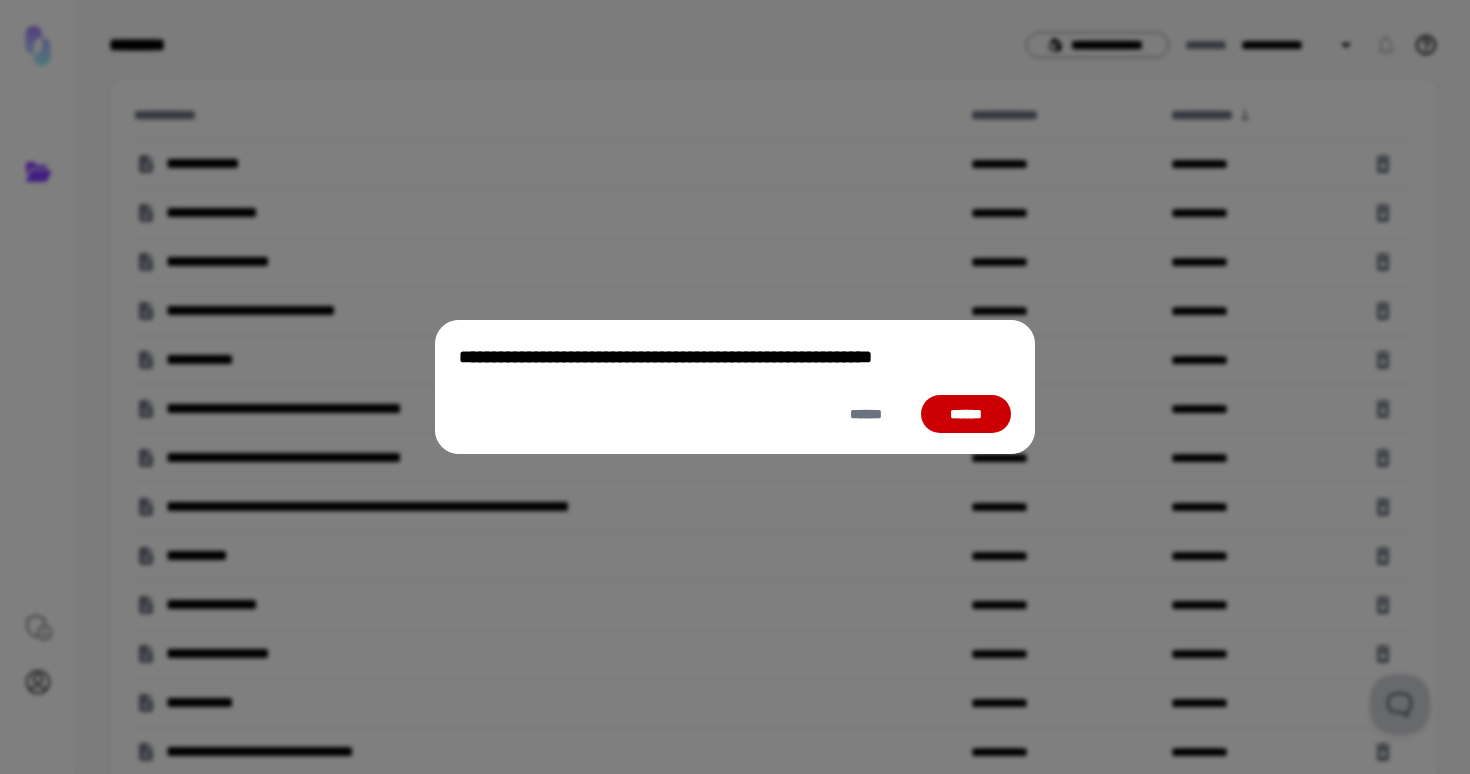 click on "******" at bounding box center (966, 414) 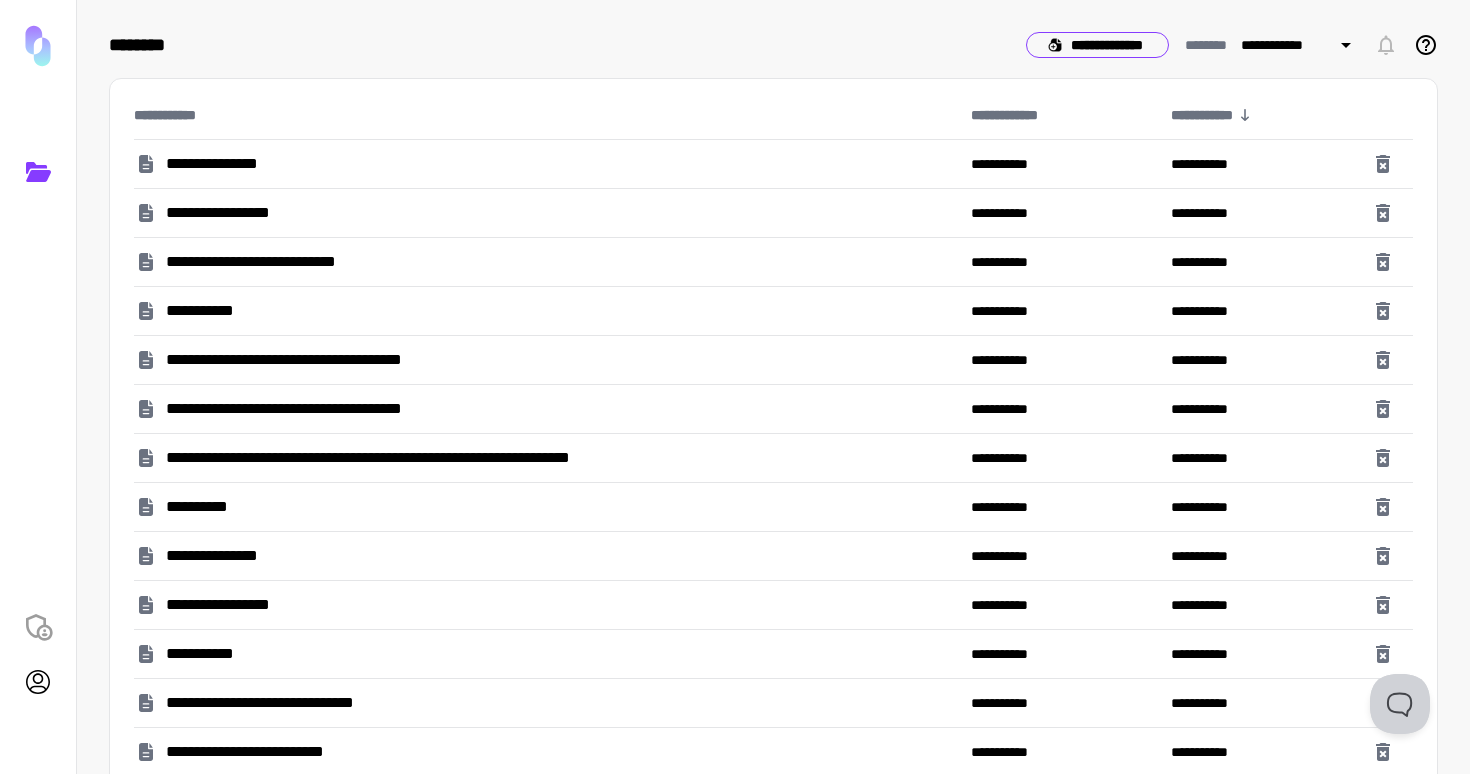 click on "**********" at bounding box center [1097, 45] 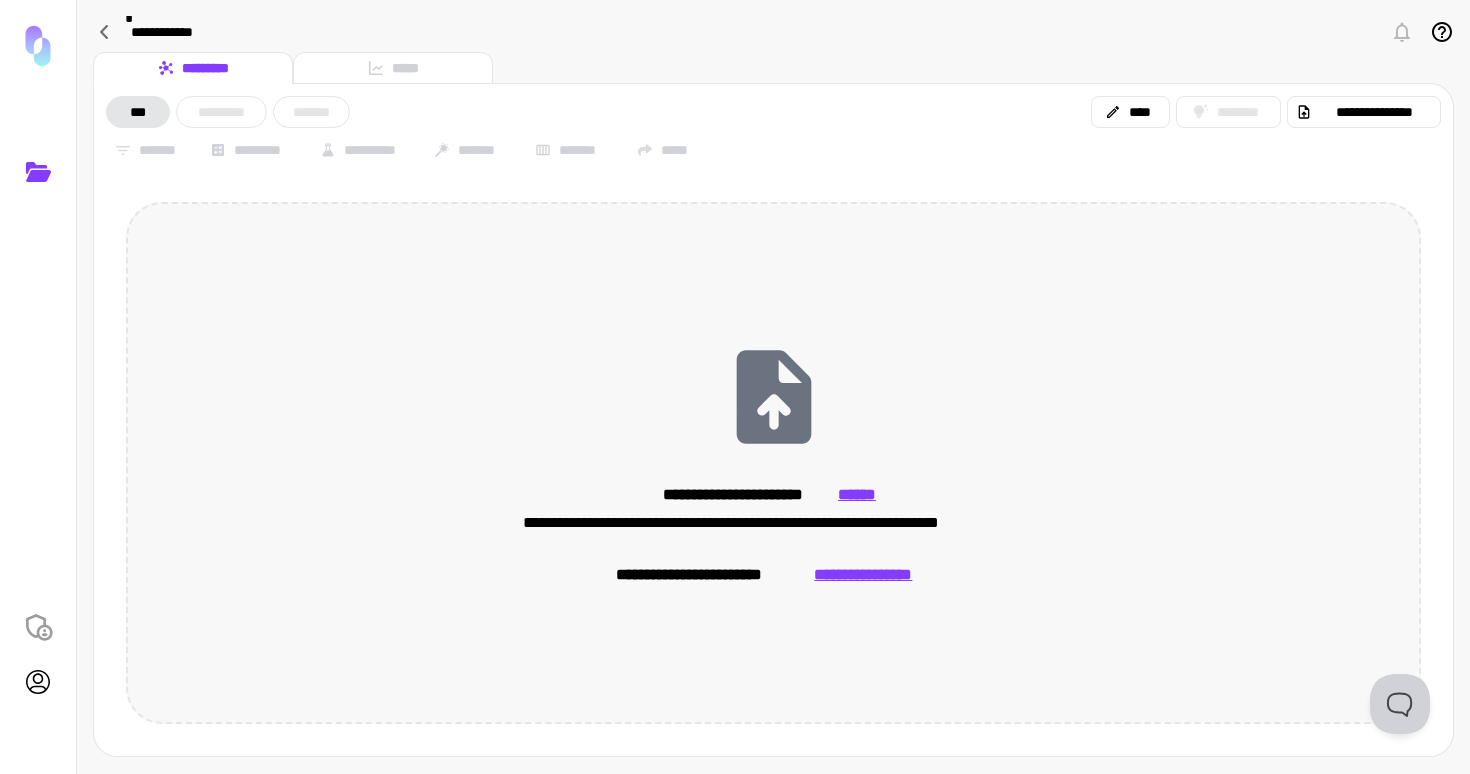click on "**********" at bounding box center (863, 575) 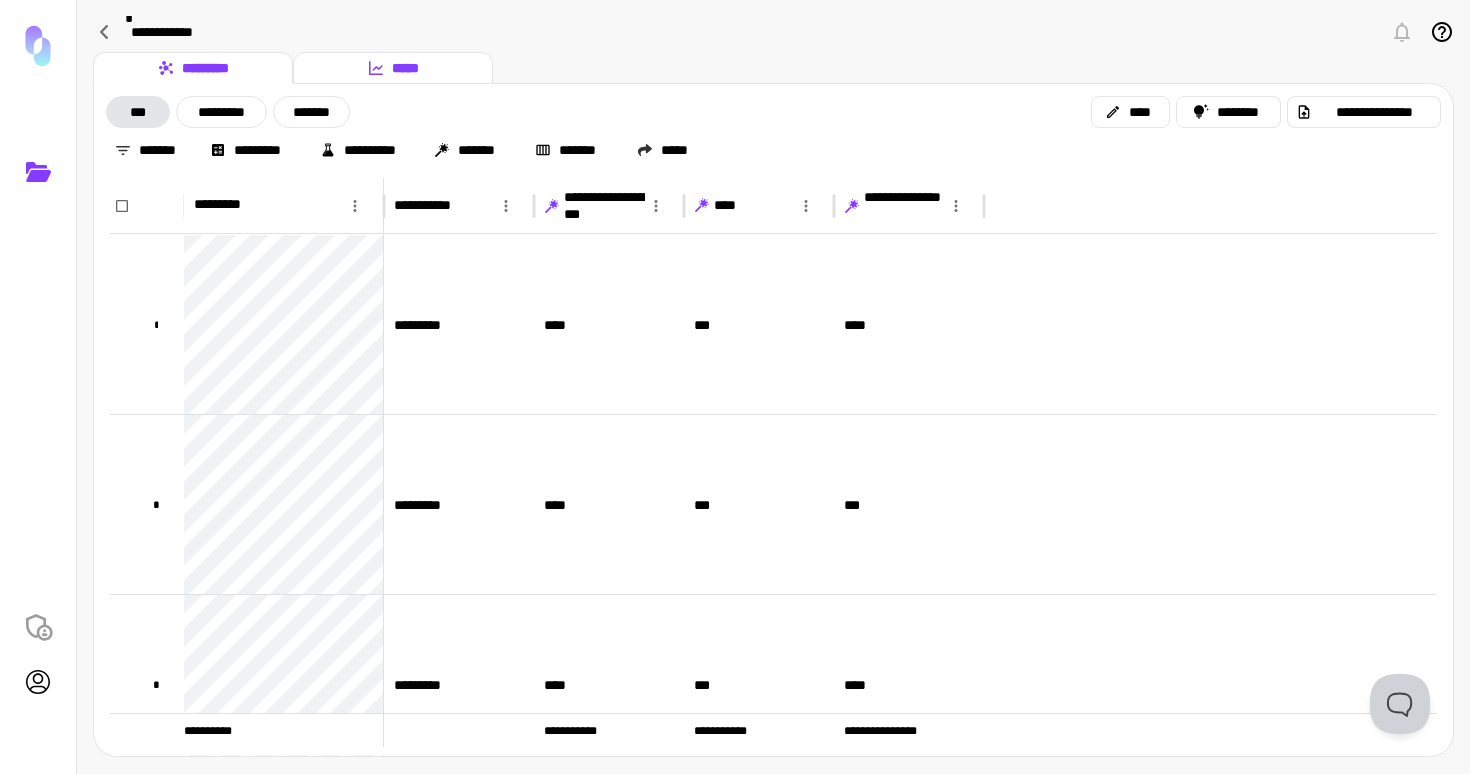 click on "*****" at bounding box center [393, 68] 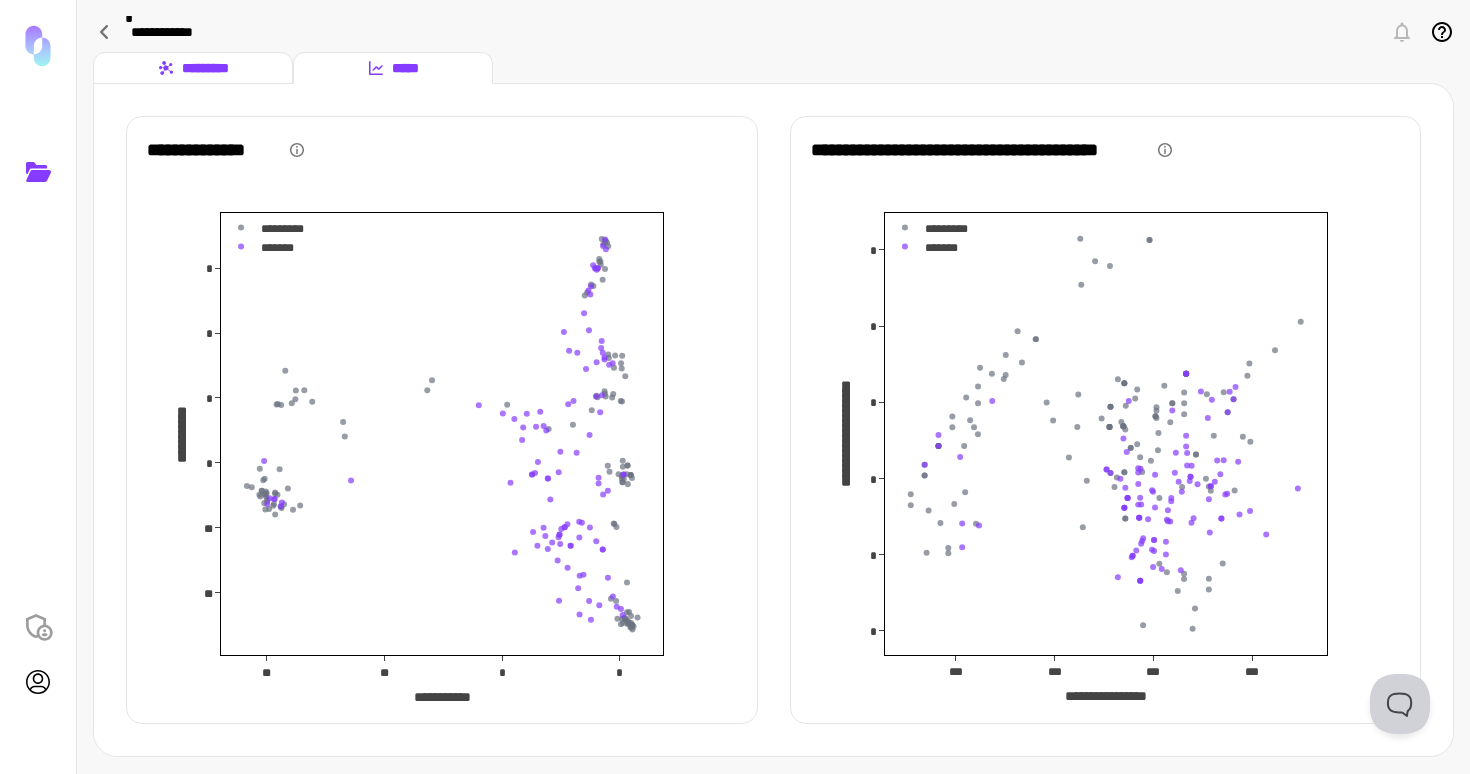 click on "*********" at bounding box center [193, 68] 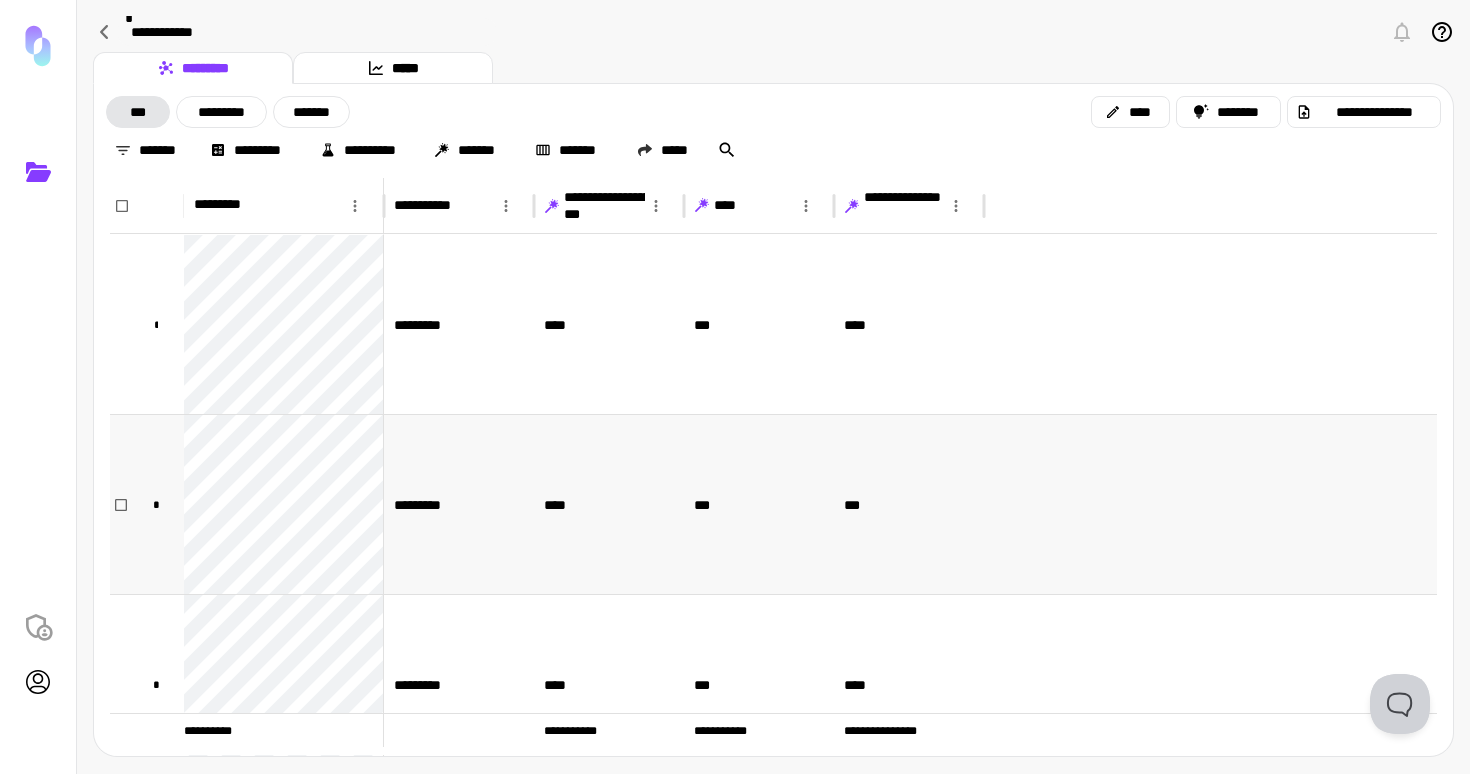 scroll, scrollTop: 309, scrollLeft: 0, axis: vertical 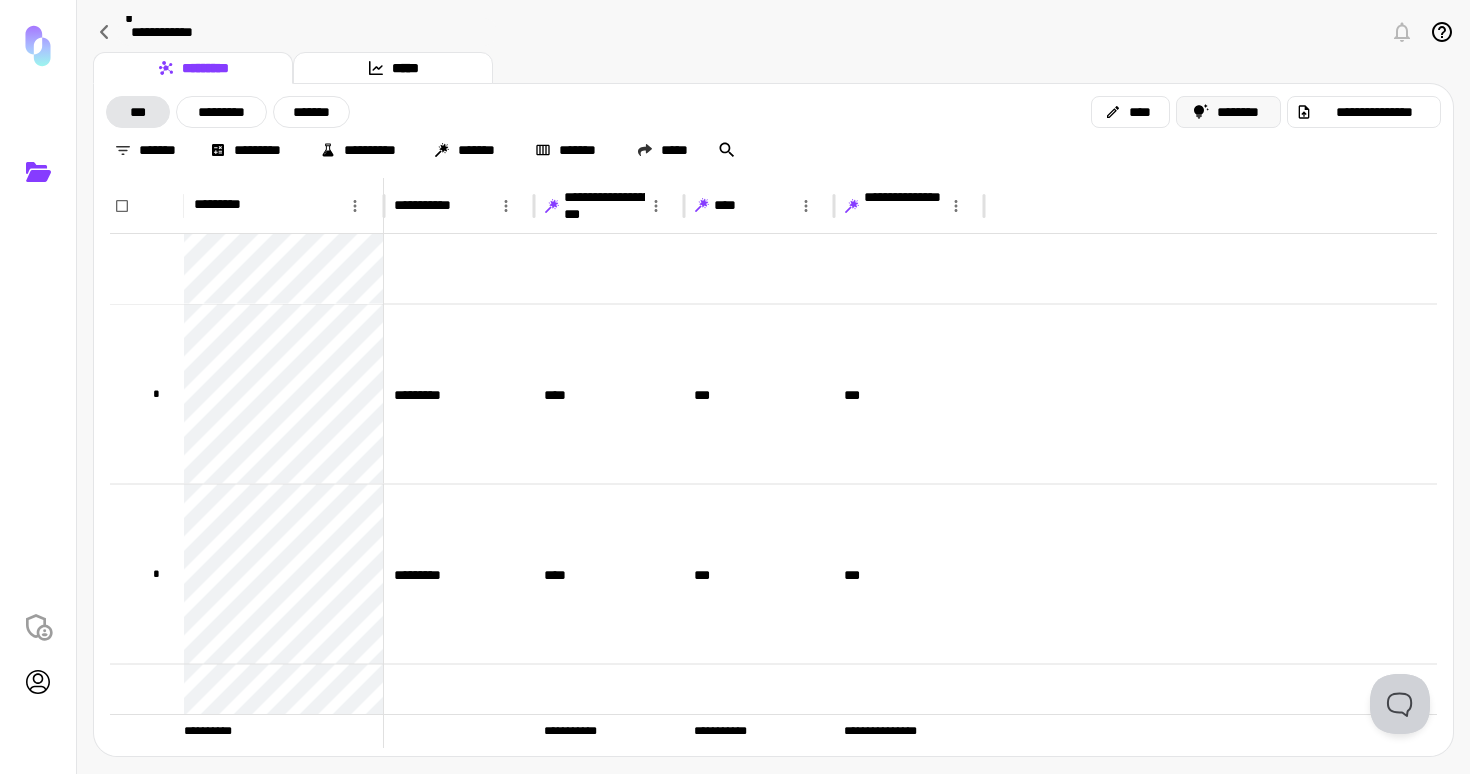 click on "********" at bounding box center [1229, 112] 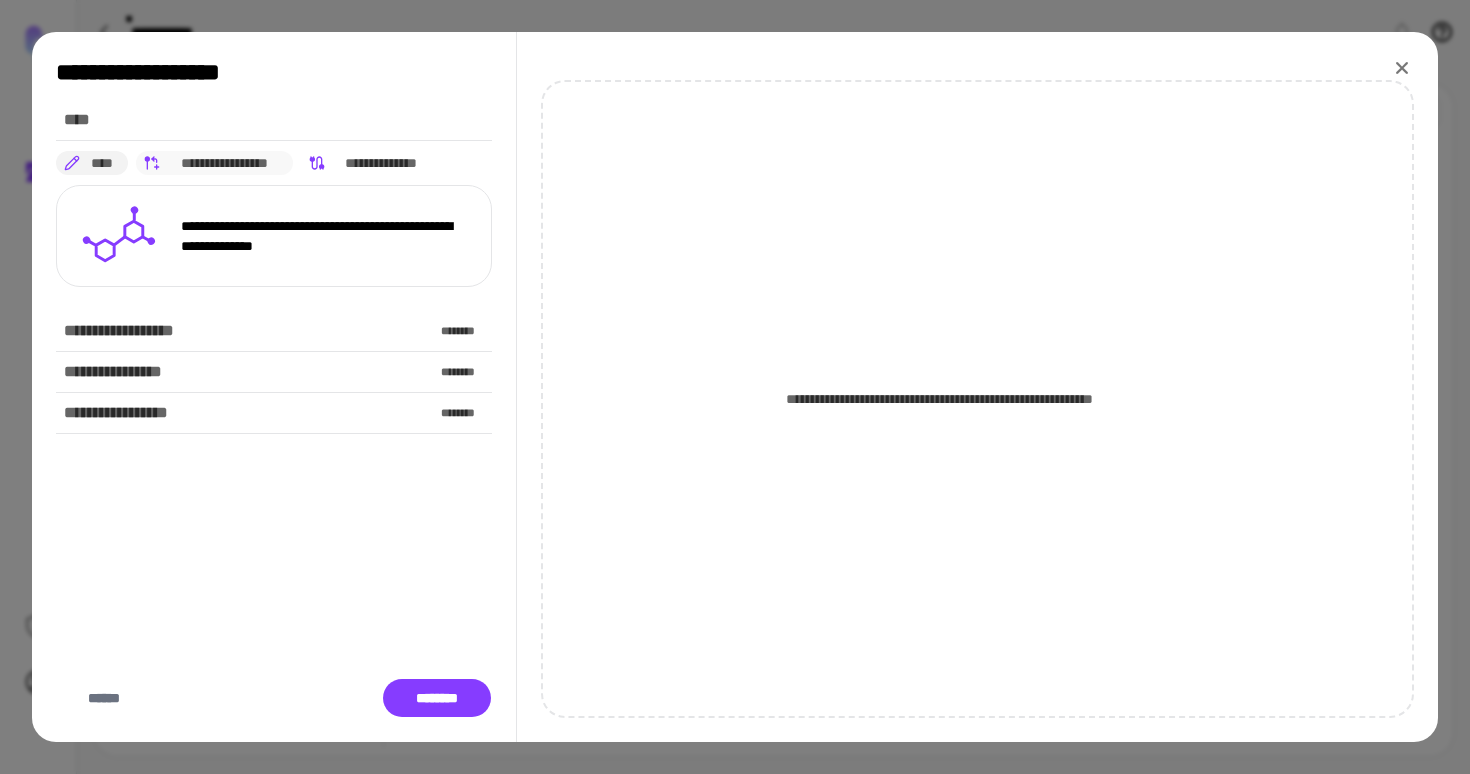 click on "**********" at bounding box center (225, 163) 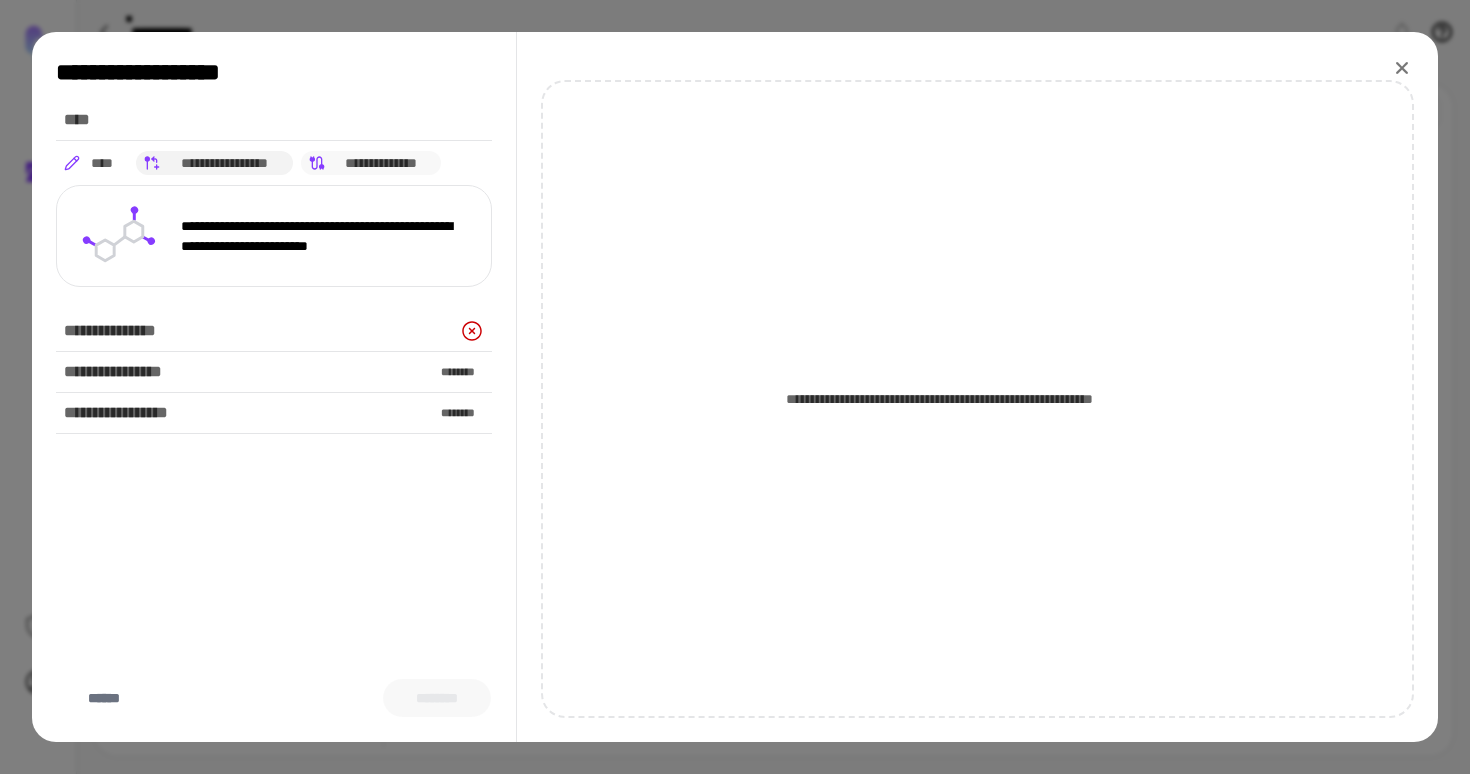 click on "**********" at bounding box center [381, 163] 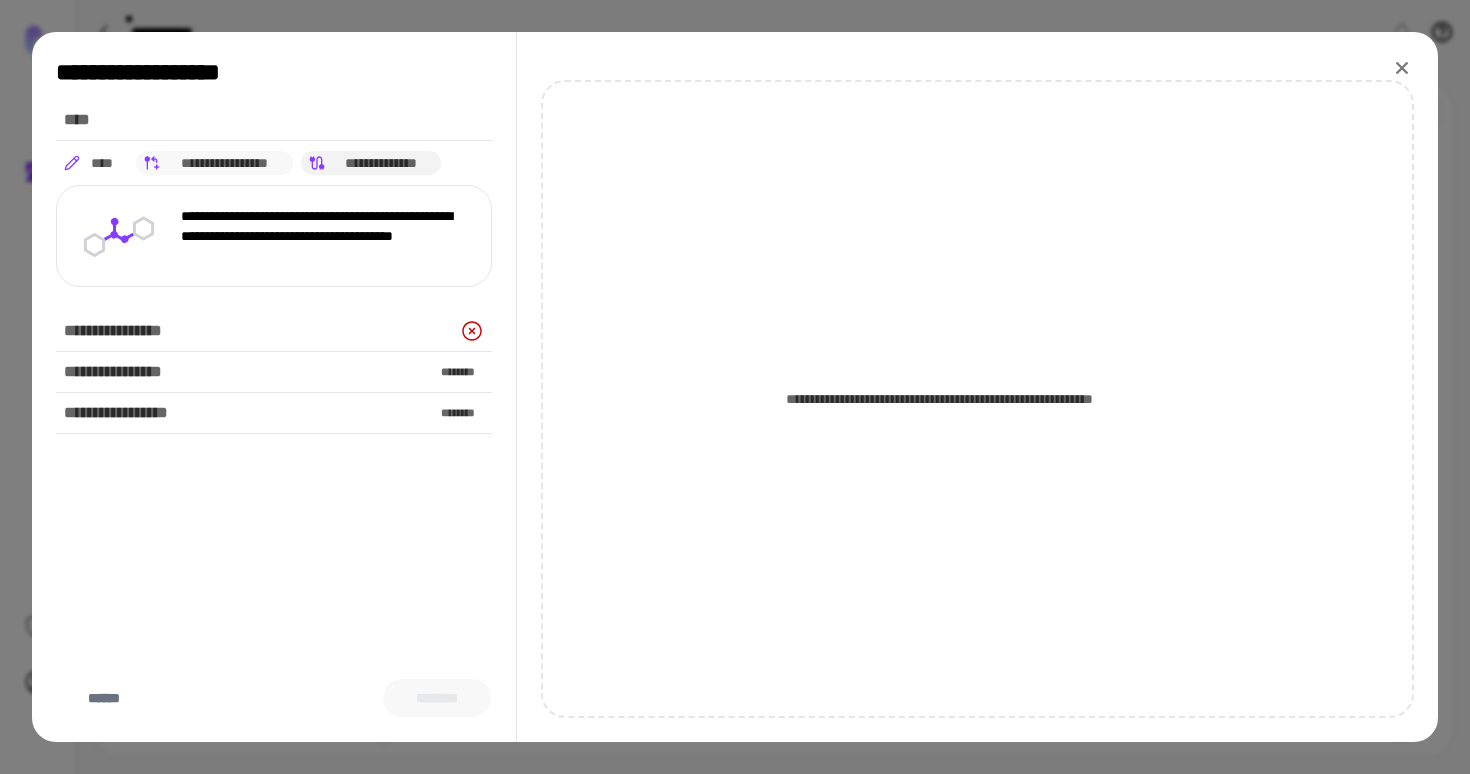 click on "**********" at bounding box center (225, 163) 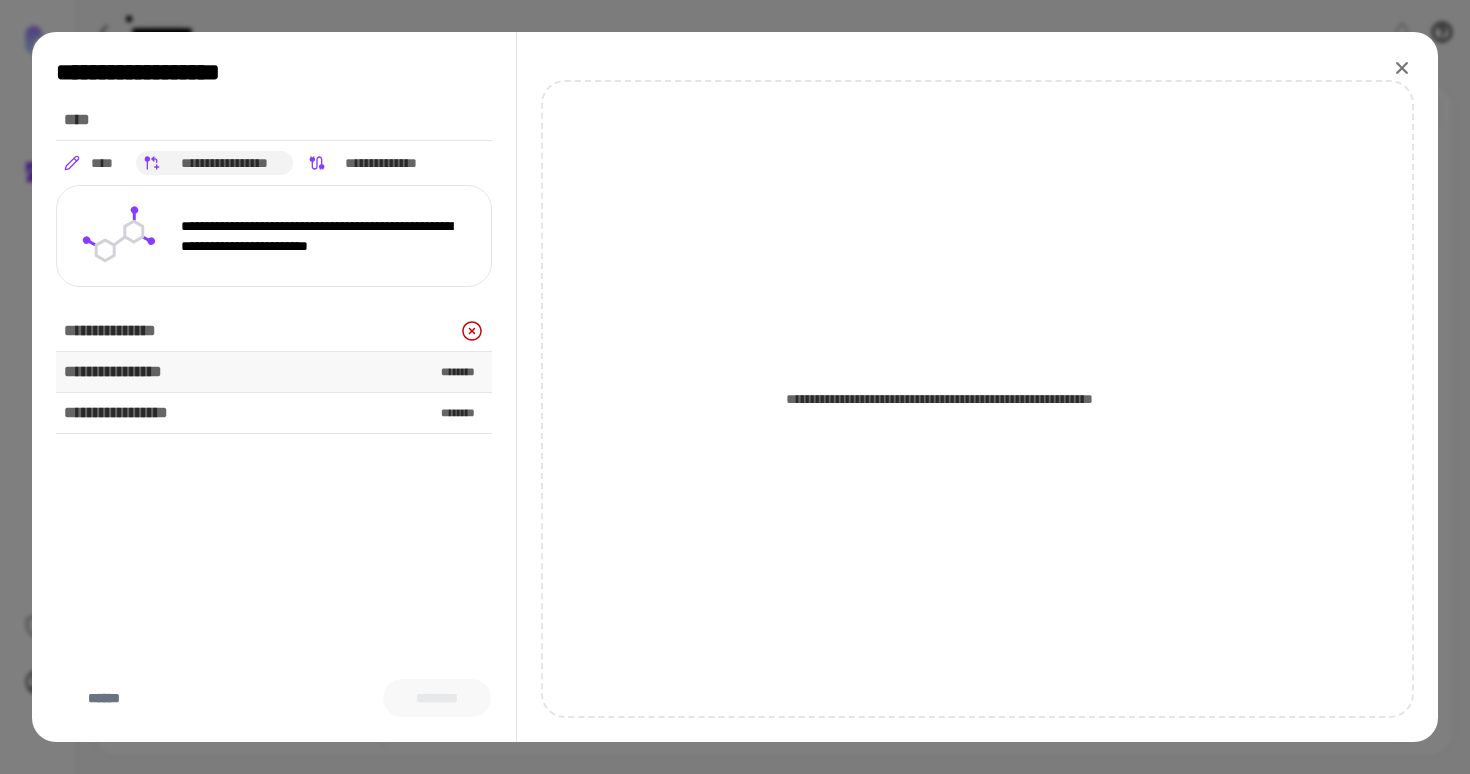 click on "**********" at bounding box center [118, 372] 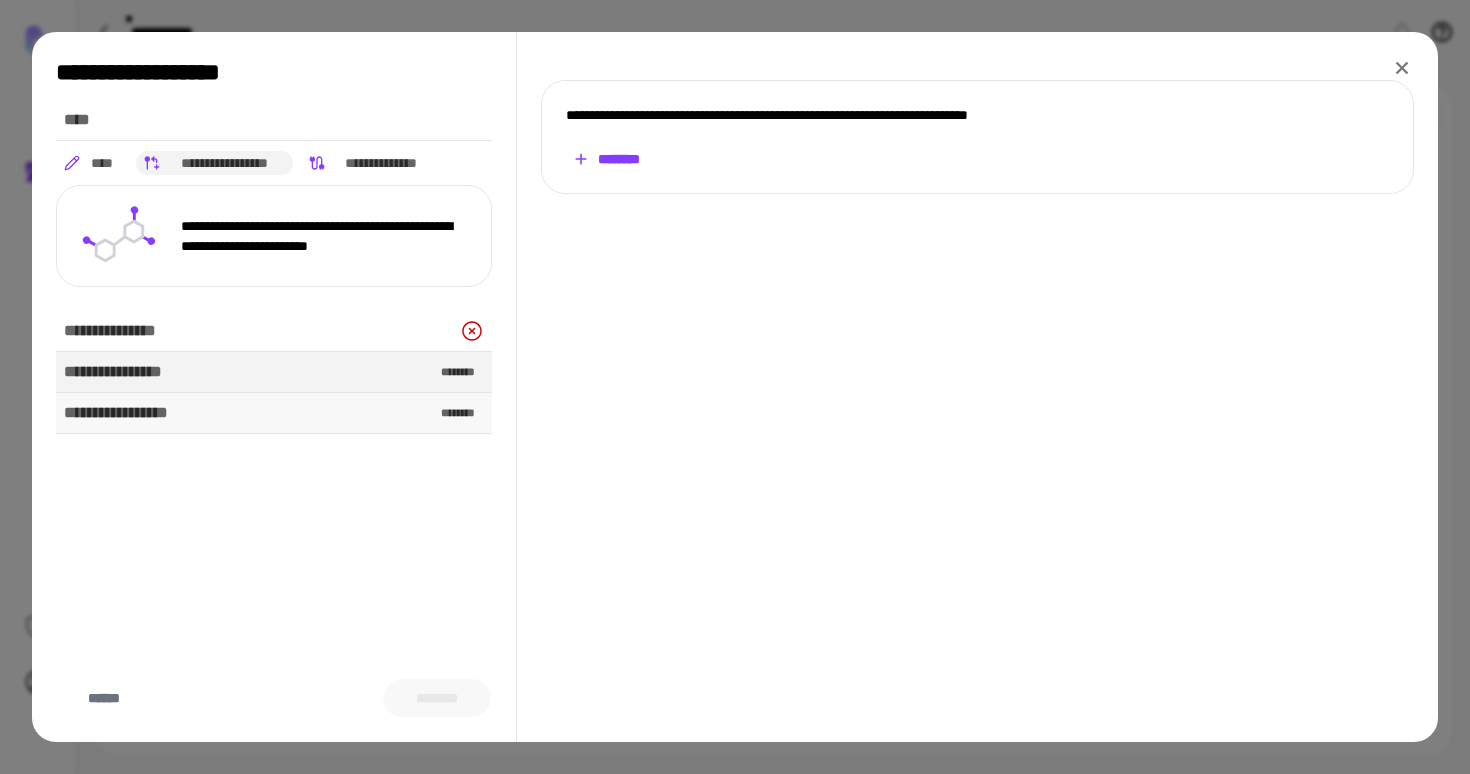 click on "**********" at bounding box center (274, 413) 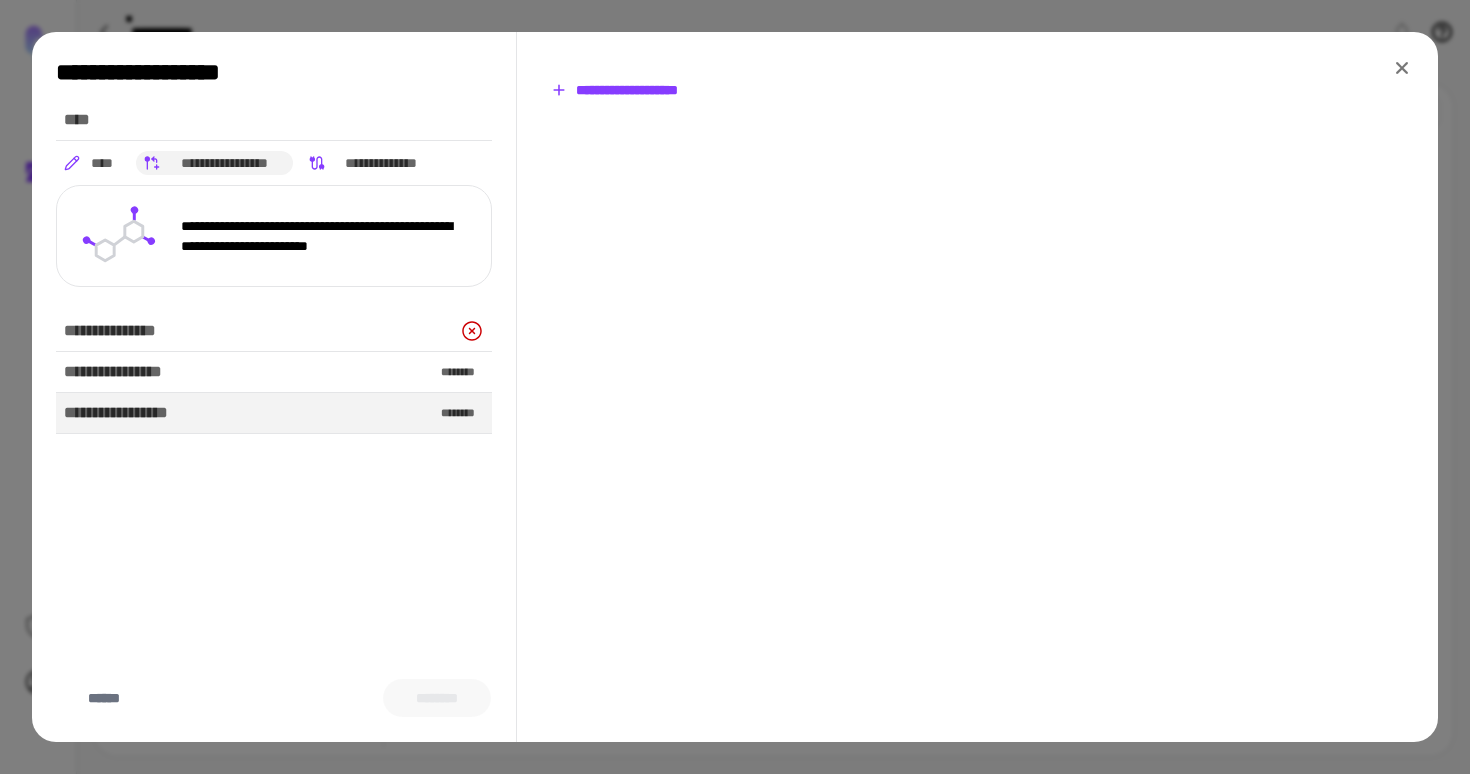 click on "**********" at bounding box center (614, 90) 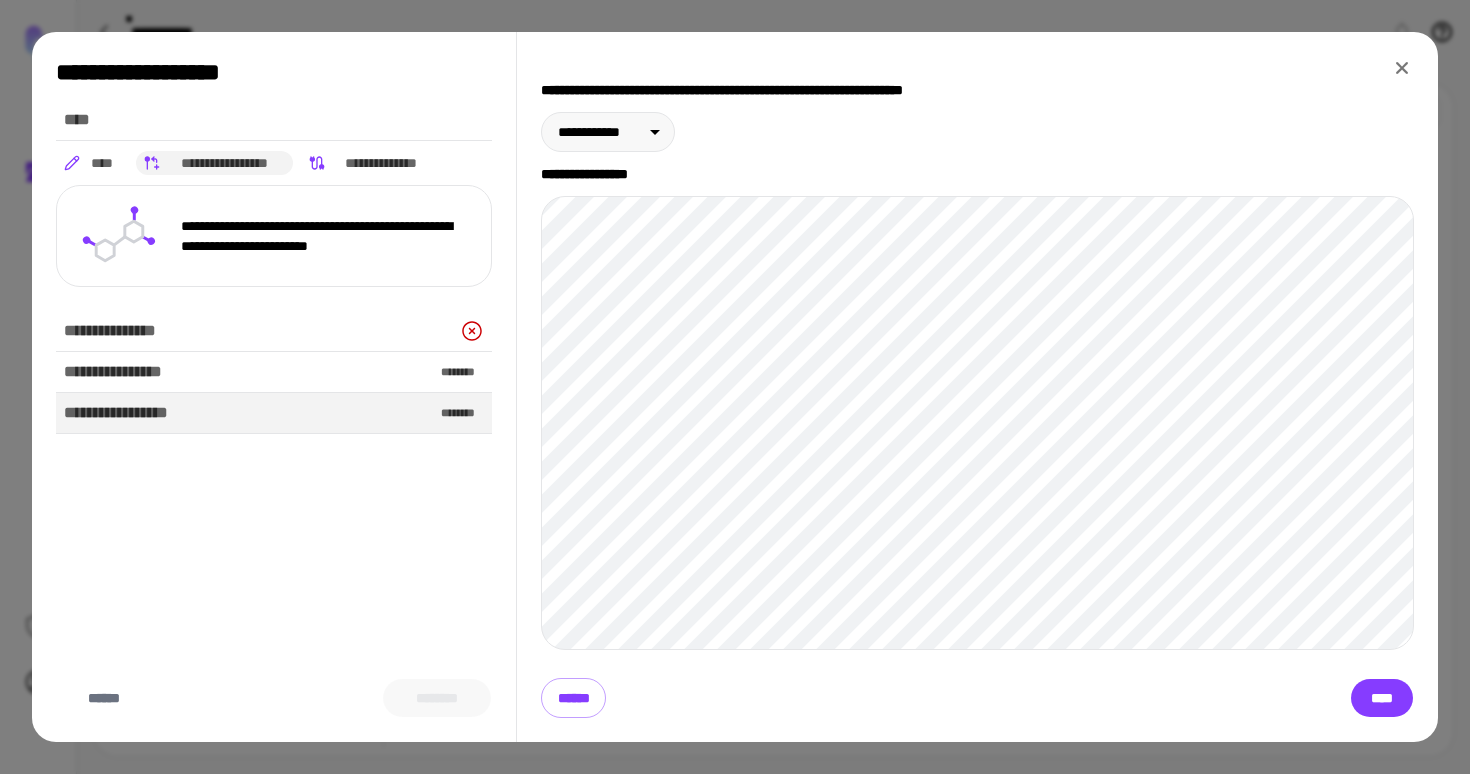 click 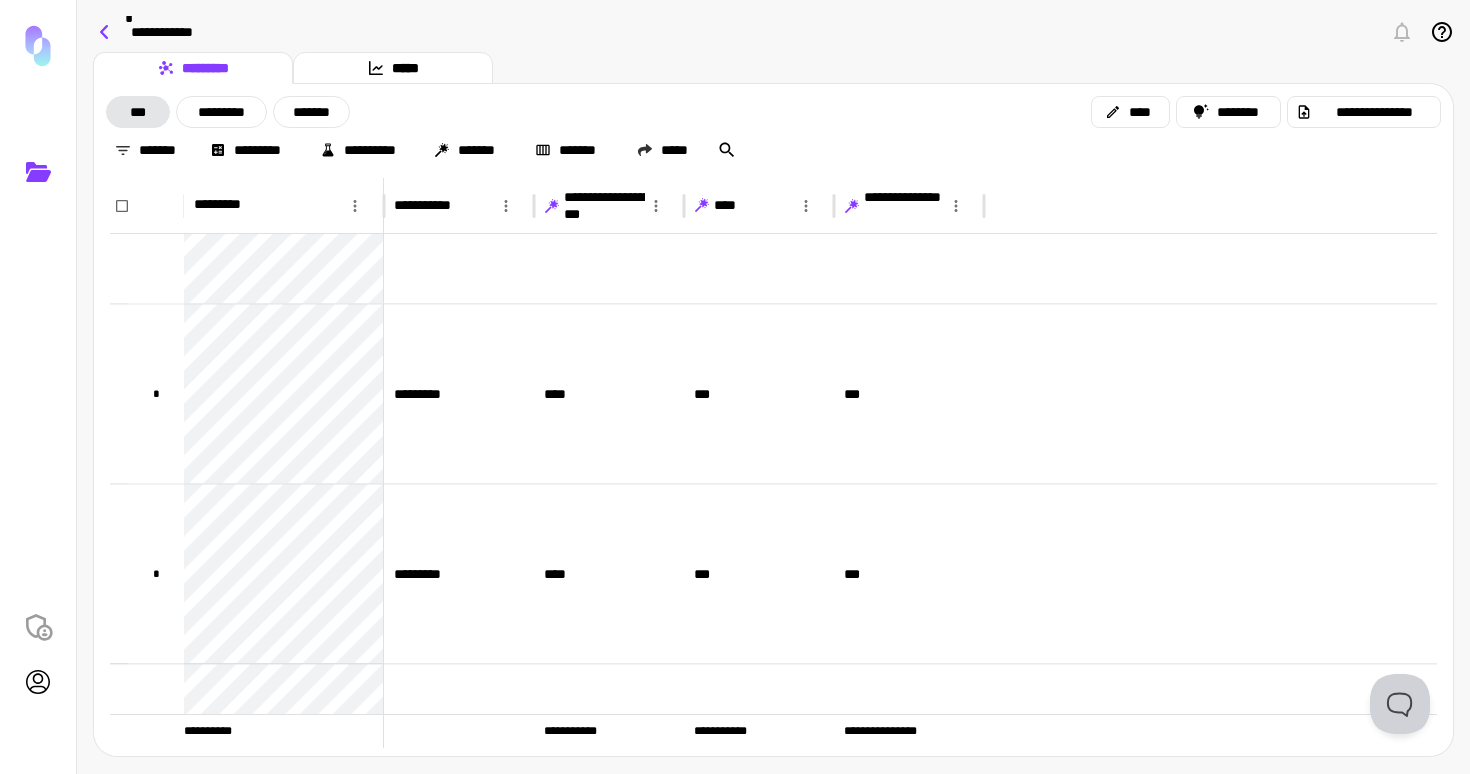 click 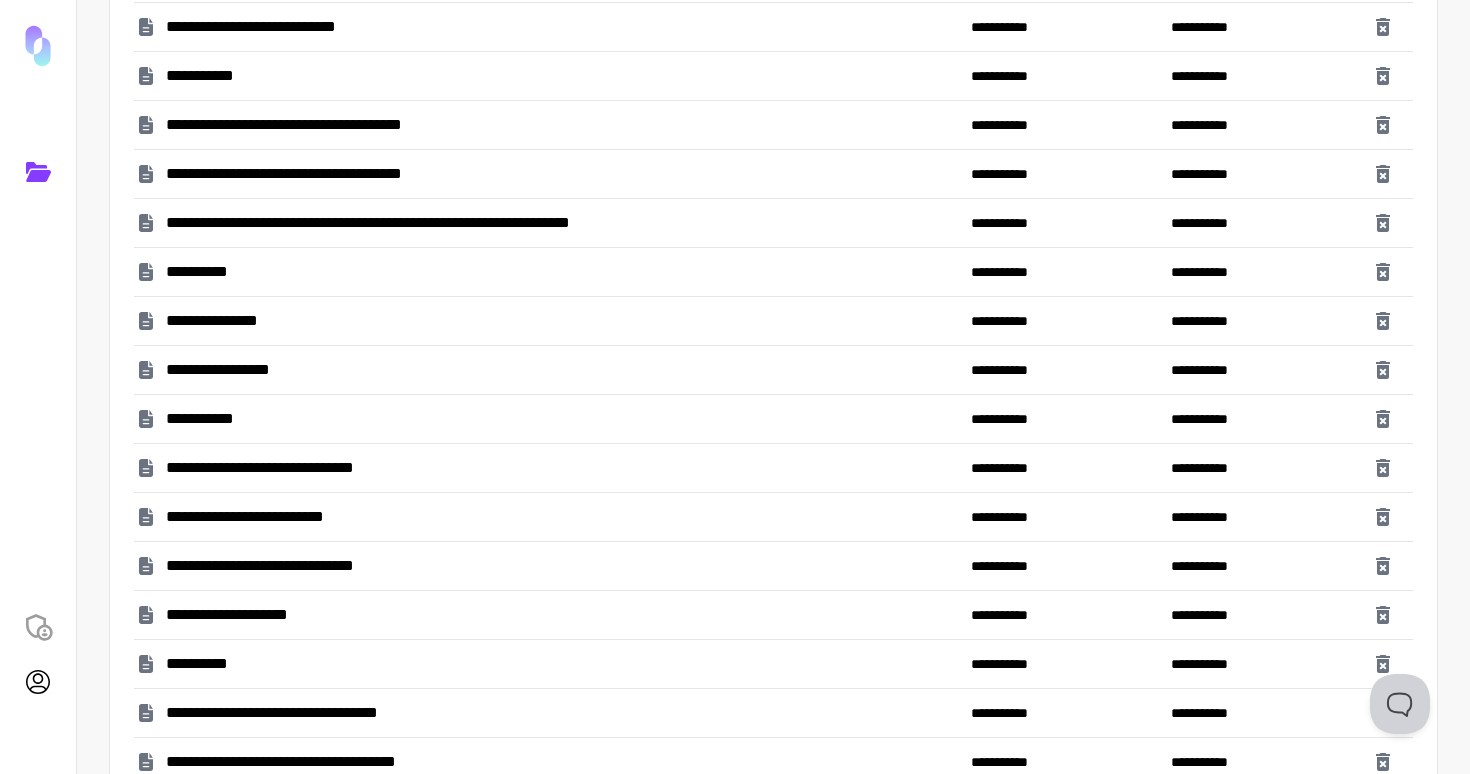 click on "**********" at bounding box center (274, 468) 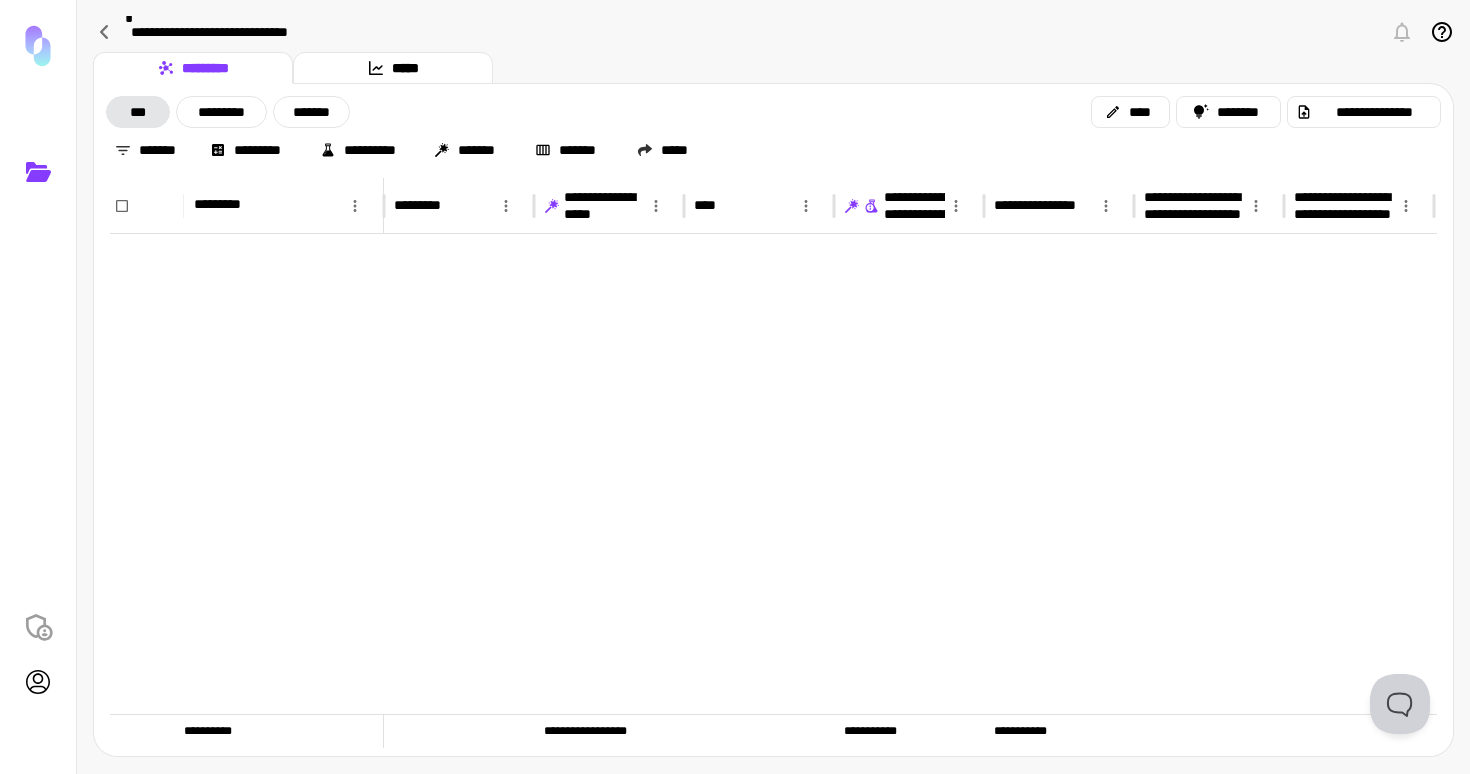 scroll, scrollTop: 2312, scrollLeft: 0, axis: vertical 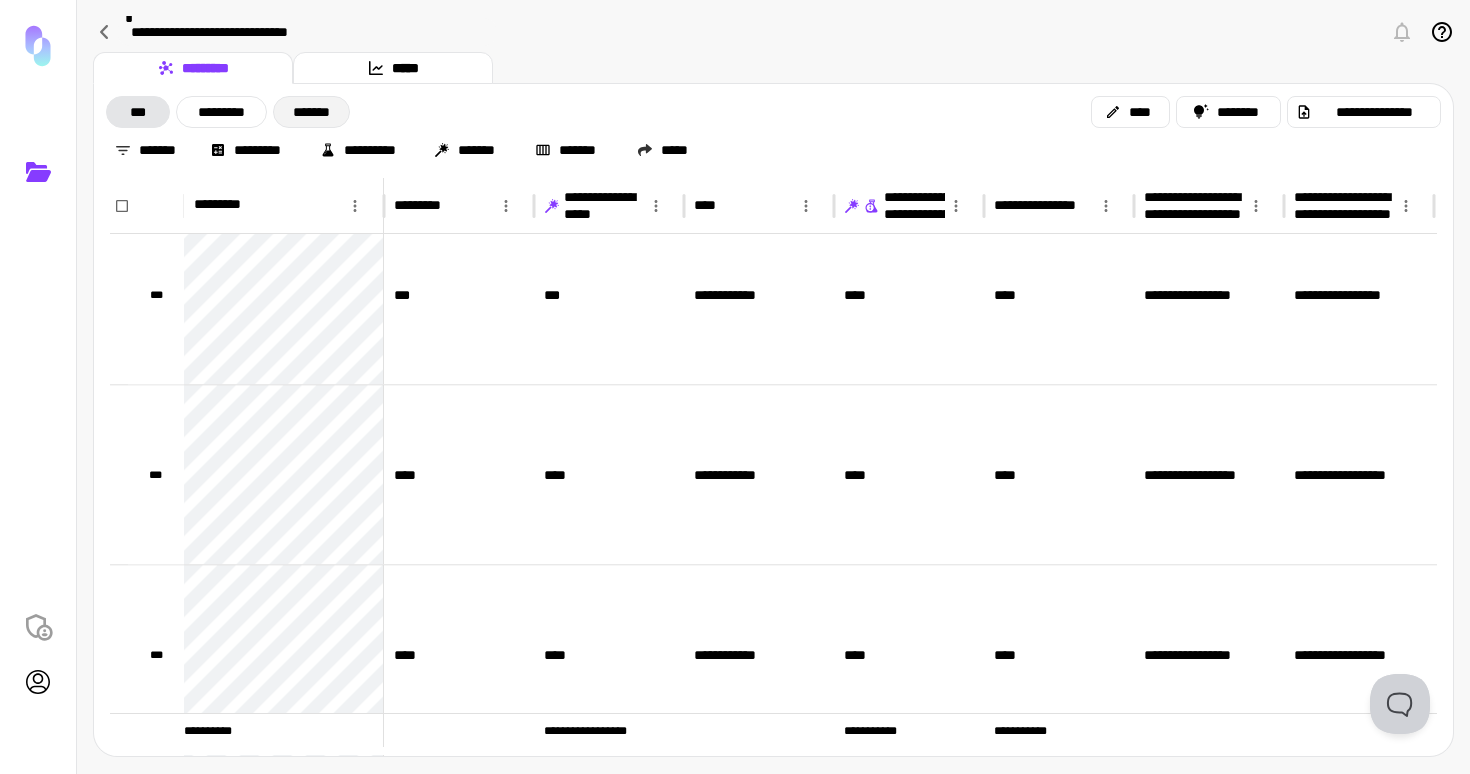 click on "*******" at bounding box center (311, 112) 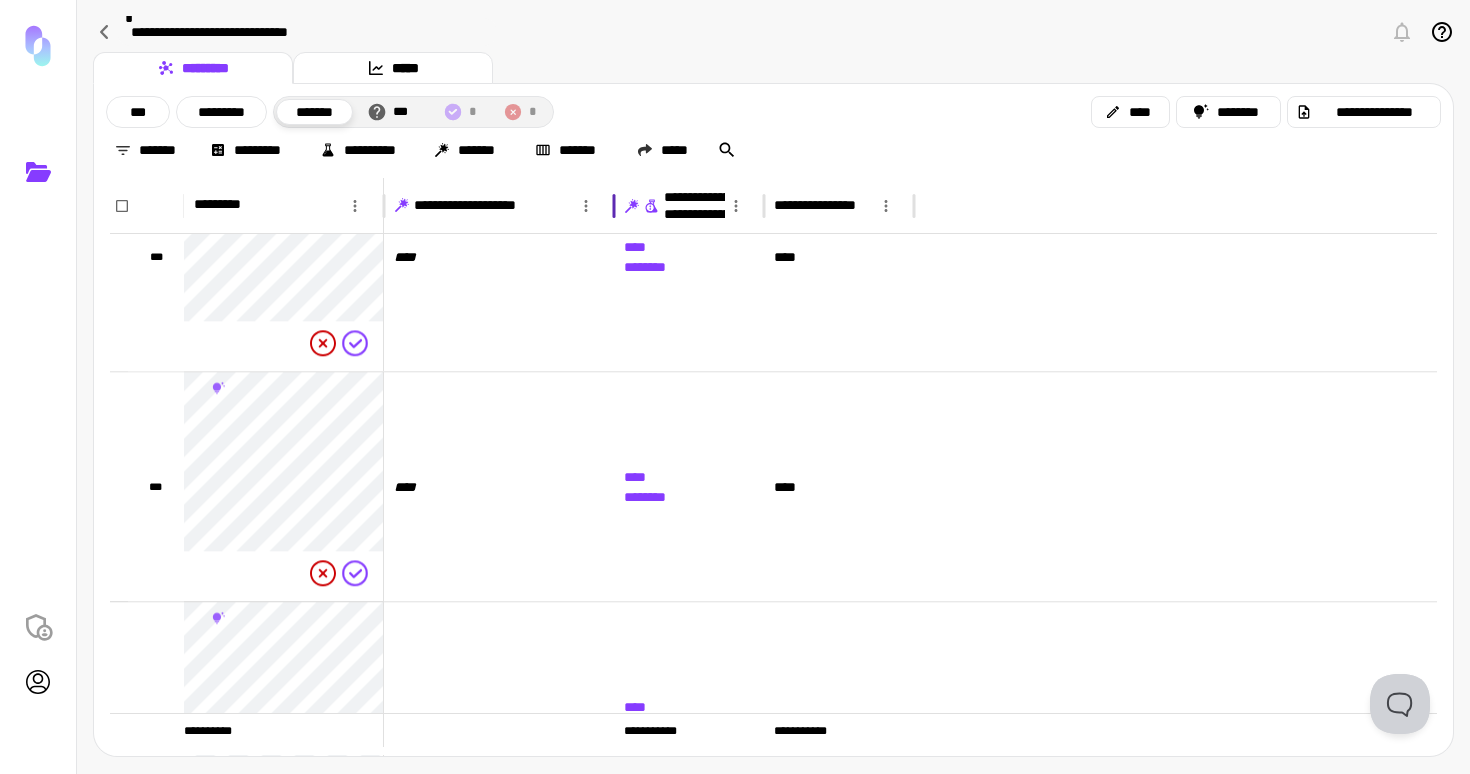 drag, startPoint x: 537, startPoint y: 214, endPoint x: 616, endPoint y: 212, distance: 79.025314 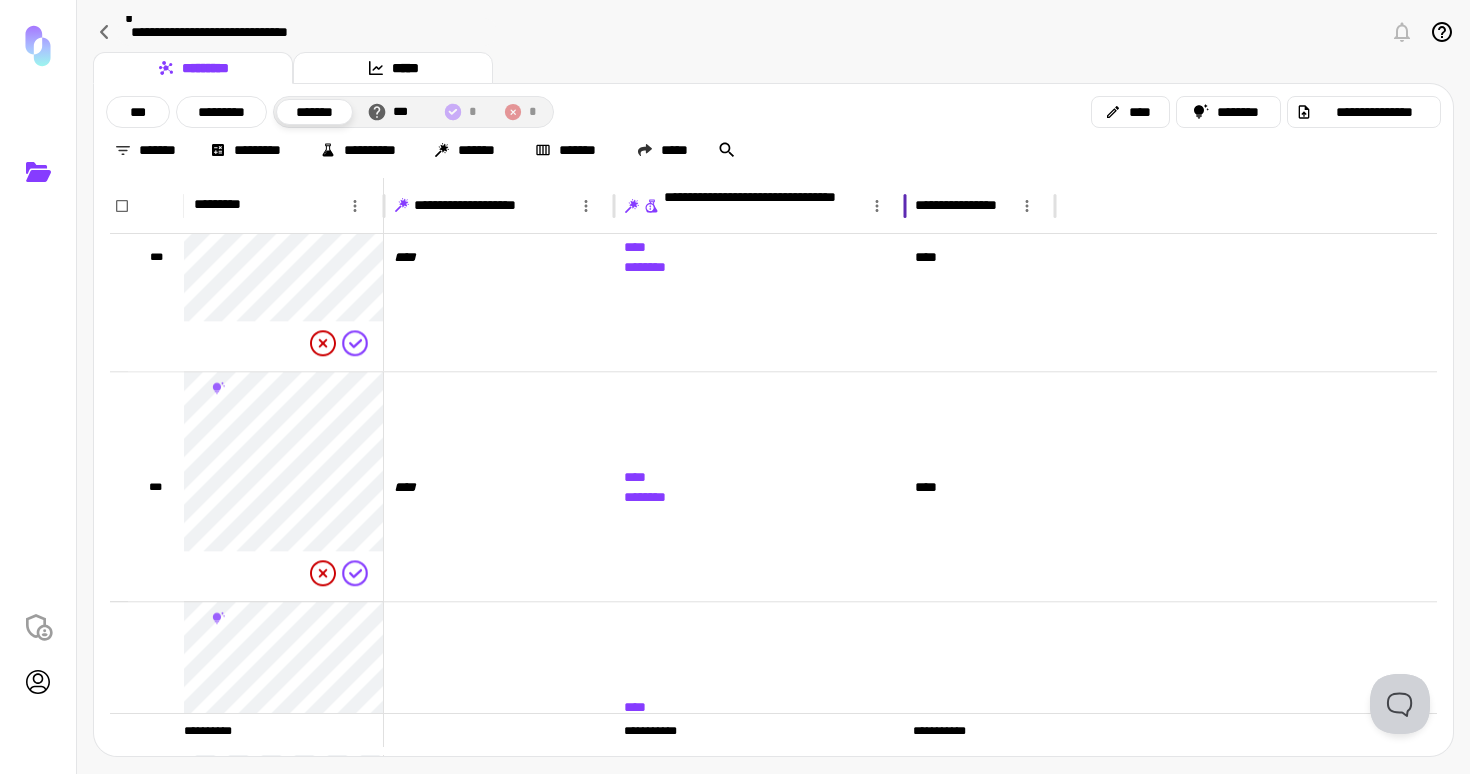 drag, startPoint x: 765, startPoint y: 193, endPoint x: 911, endPoint y: 193, distance: 146 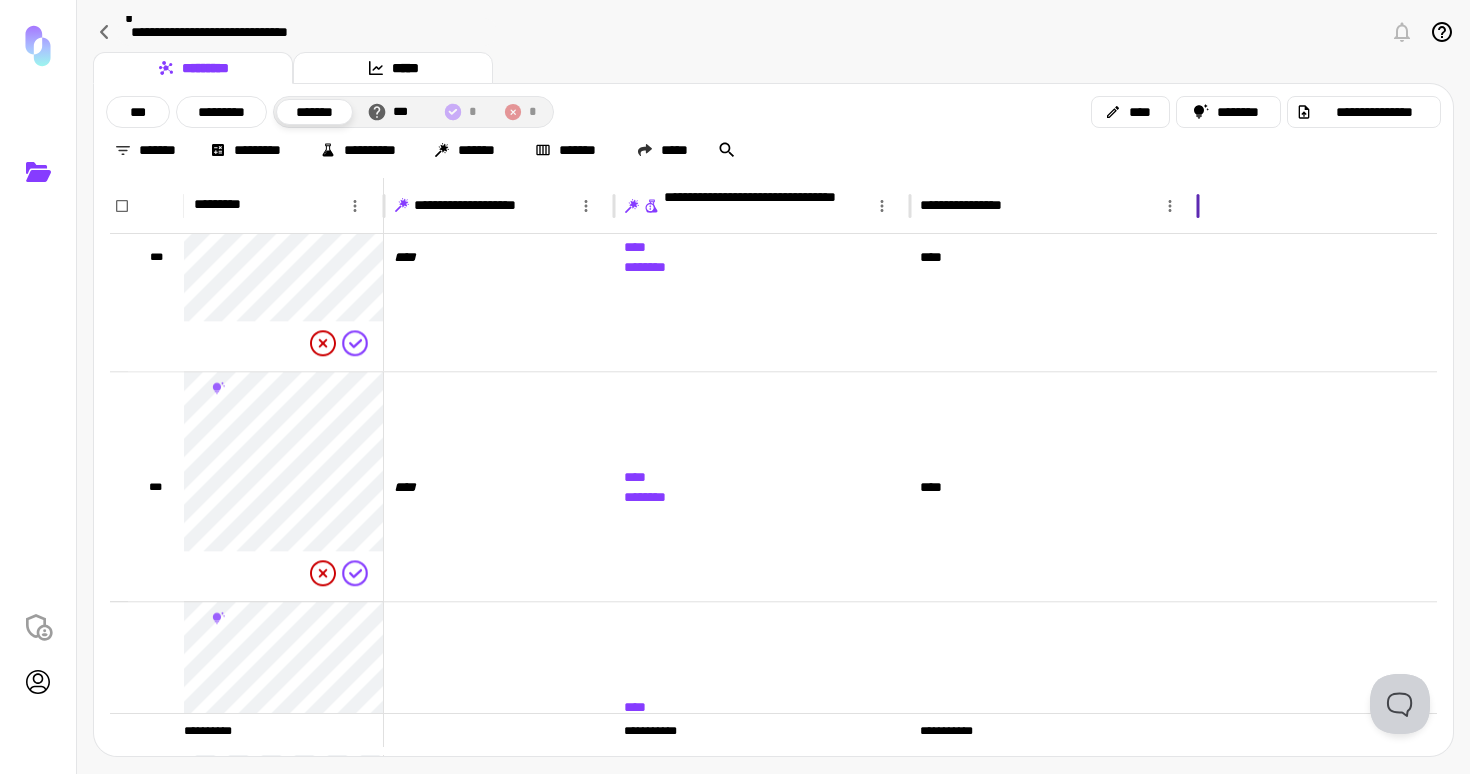 drag, startPoint x: 1056, startPoint y: 189, endPoint x: 1194, endPoint y: 189, distance: 138 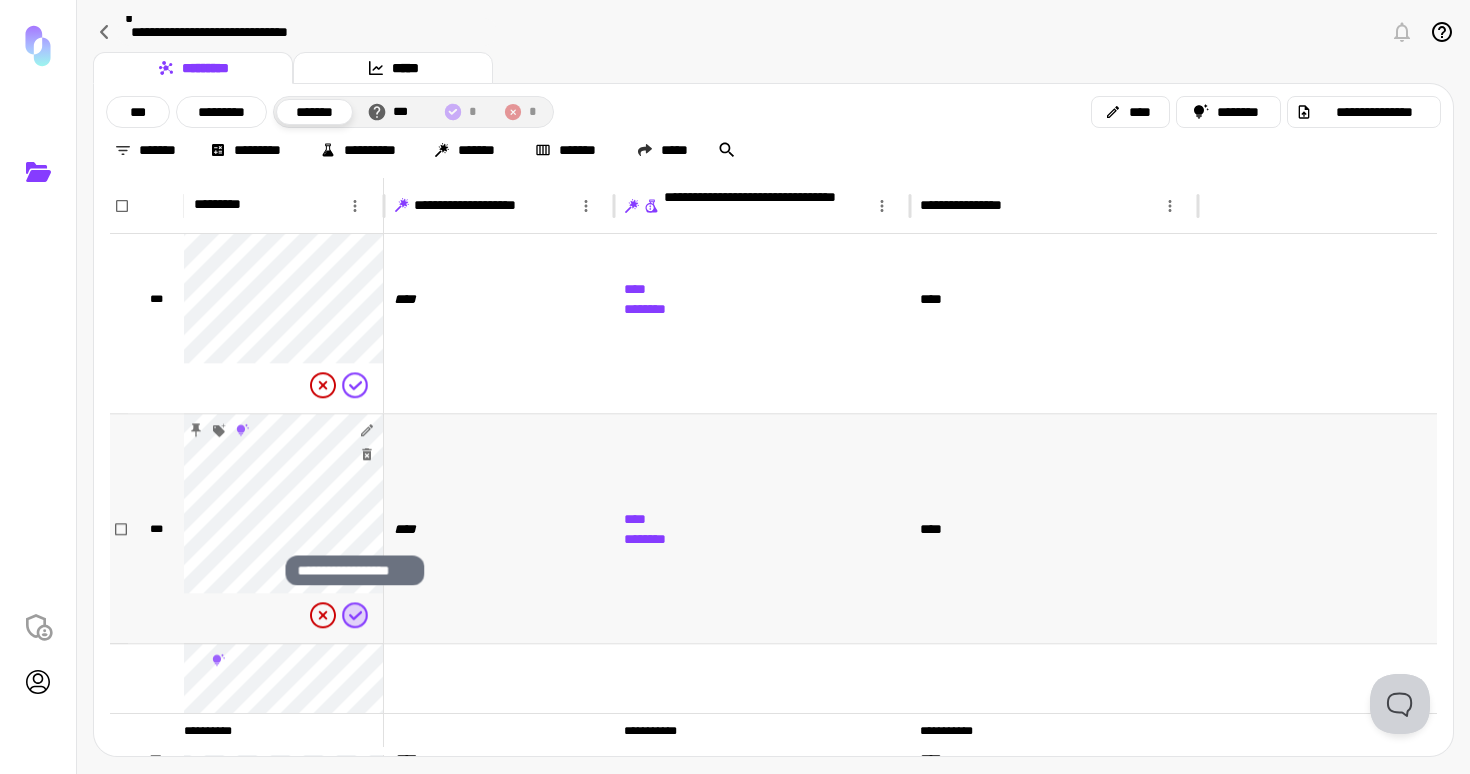 click 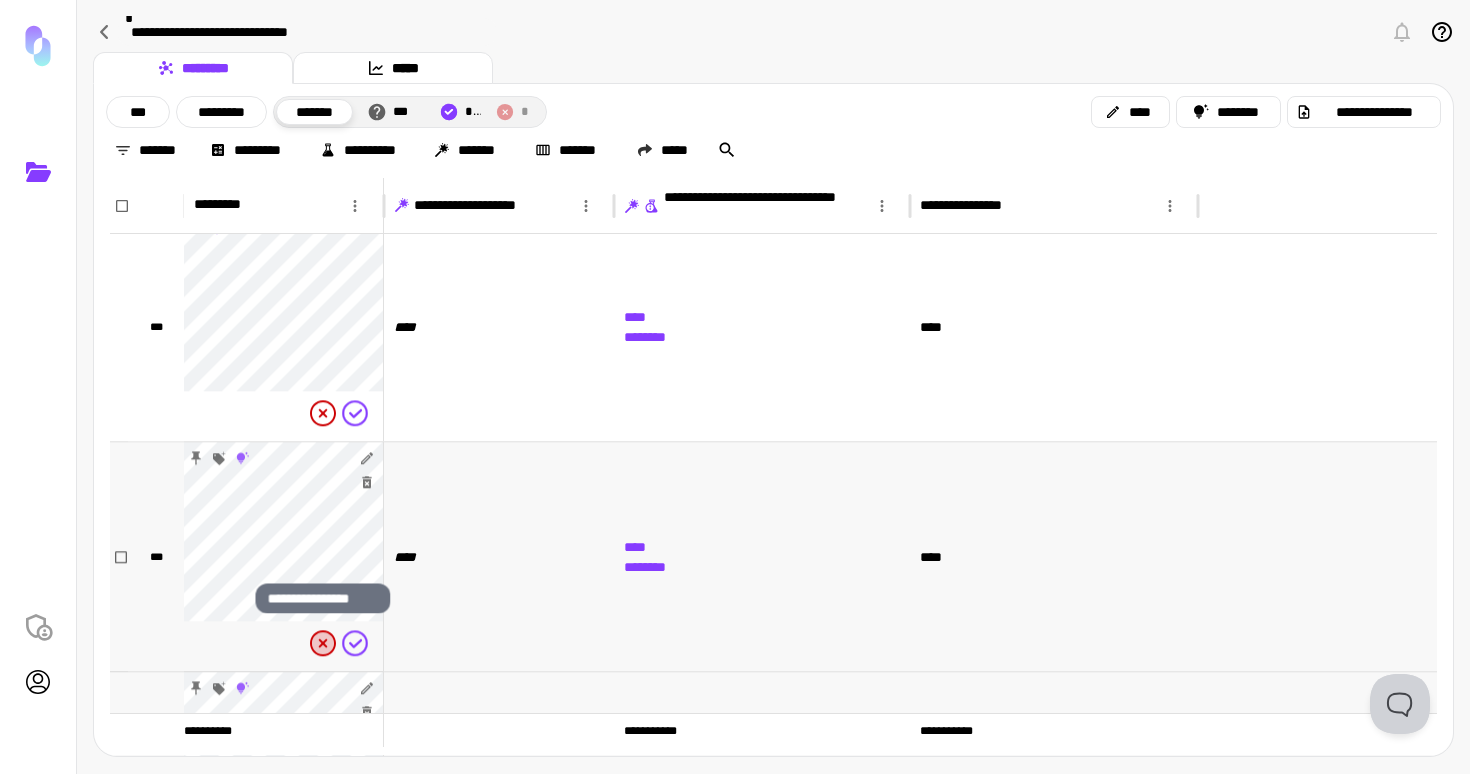click 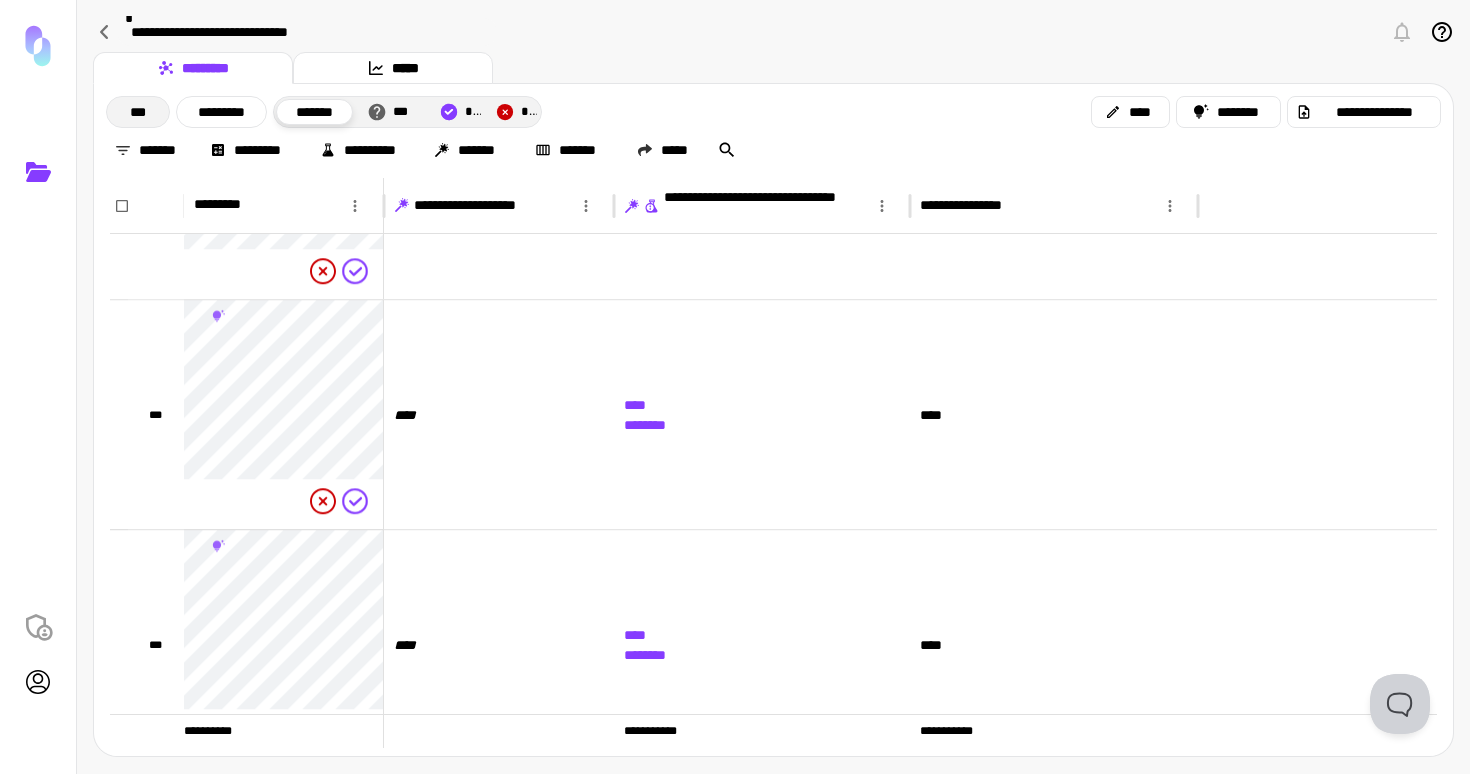 click on "***" at bounding box center [138, 112] 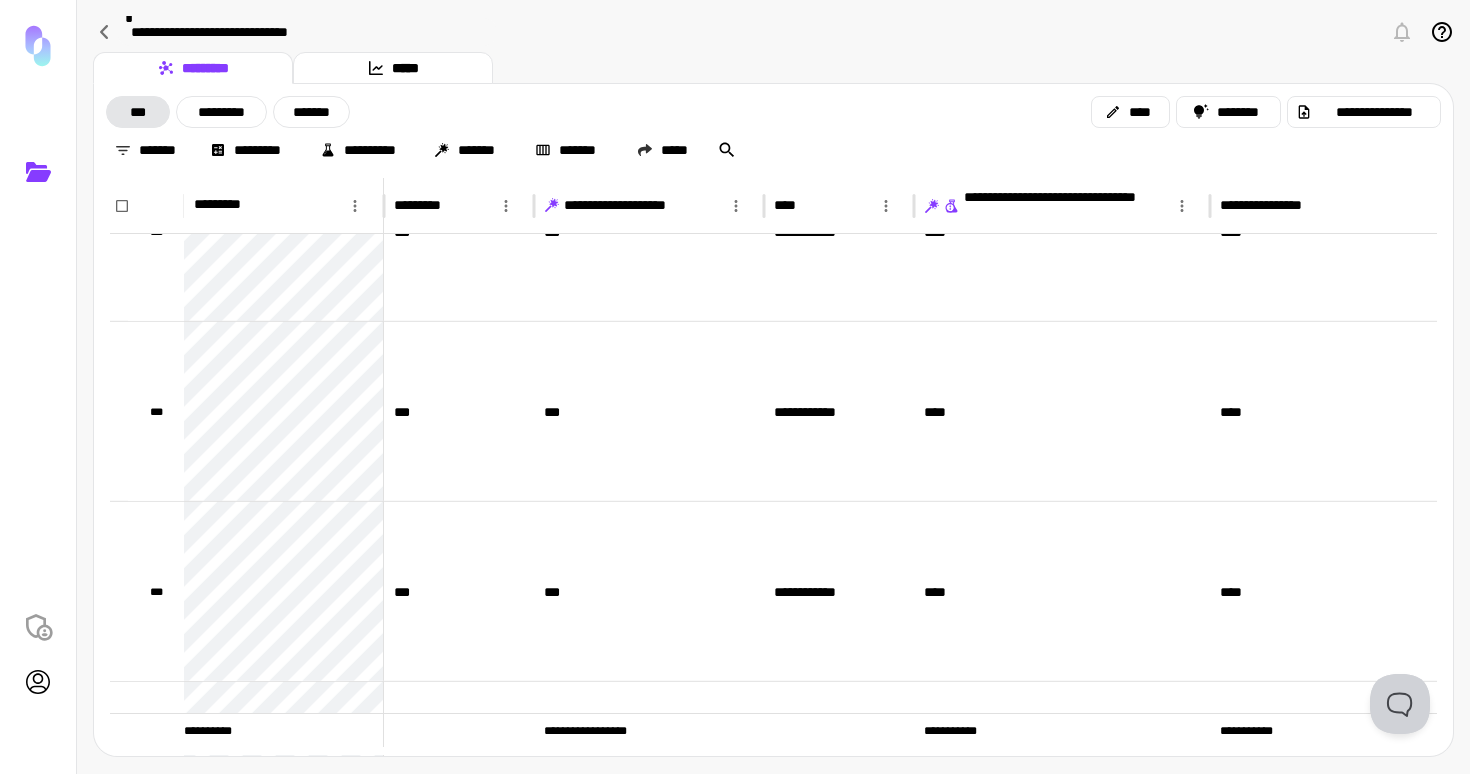 click 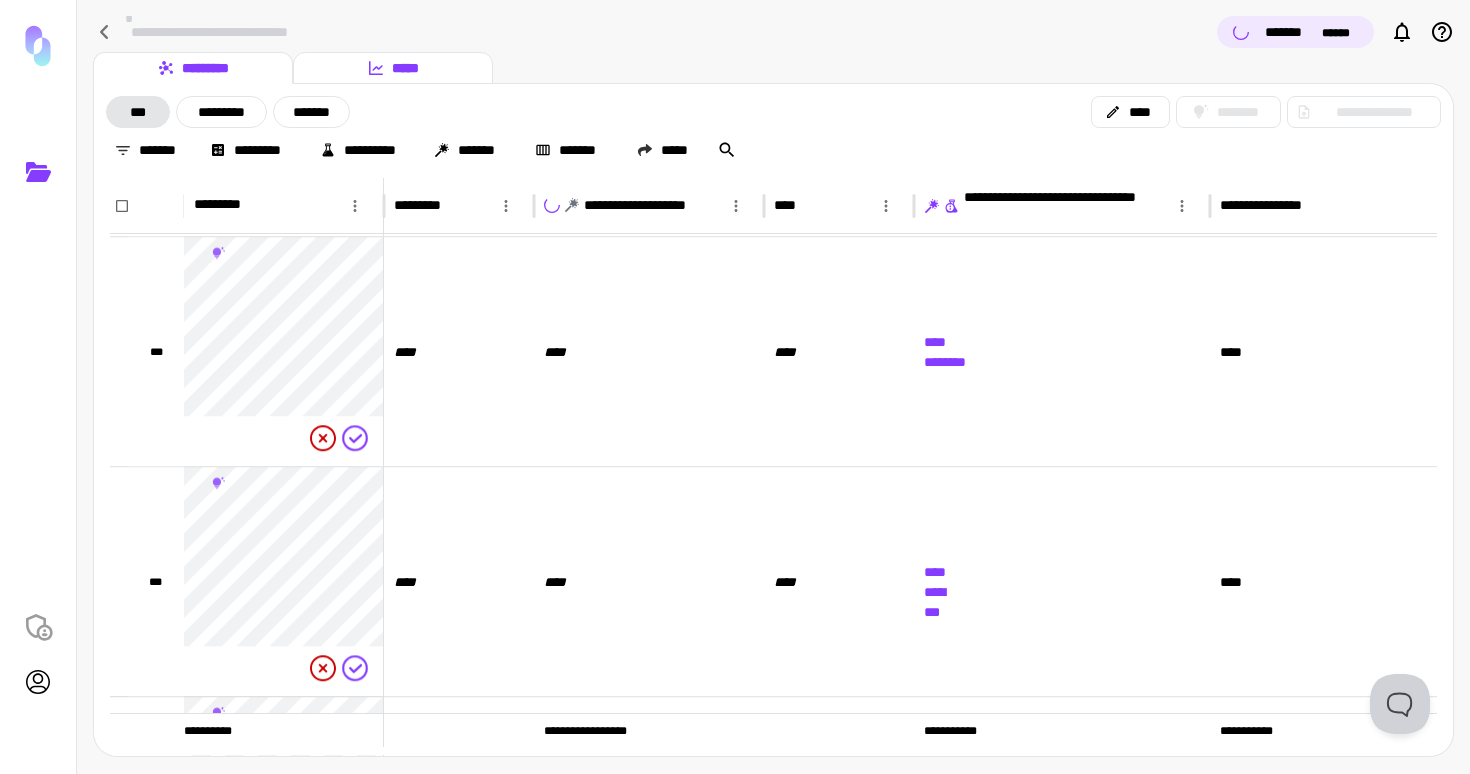 click on "*****" at bounding box center [393, 68] 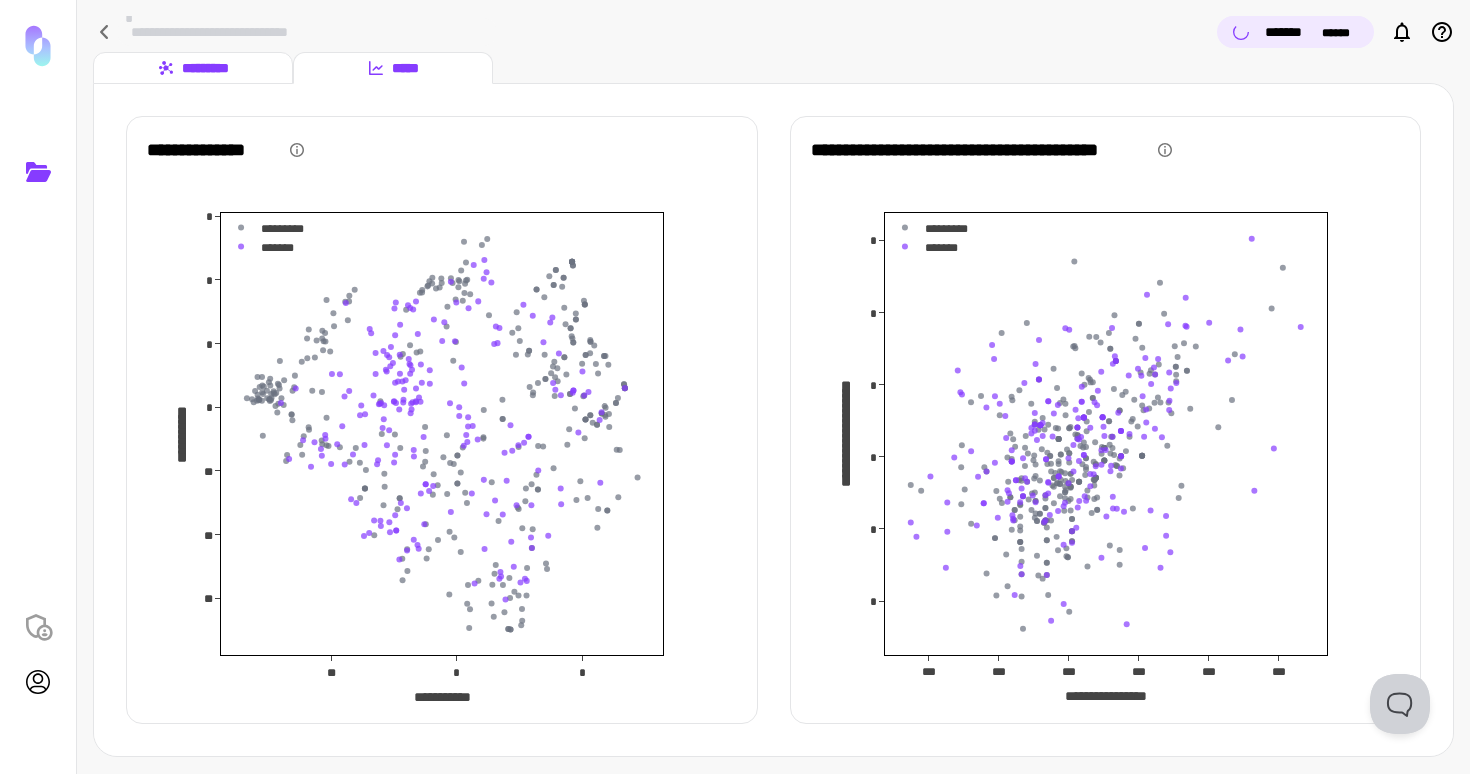 click on "*********" at bounding box center (193, 68) 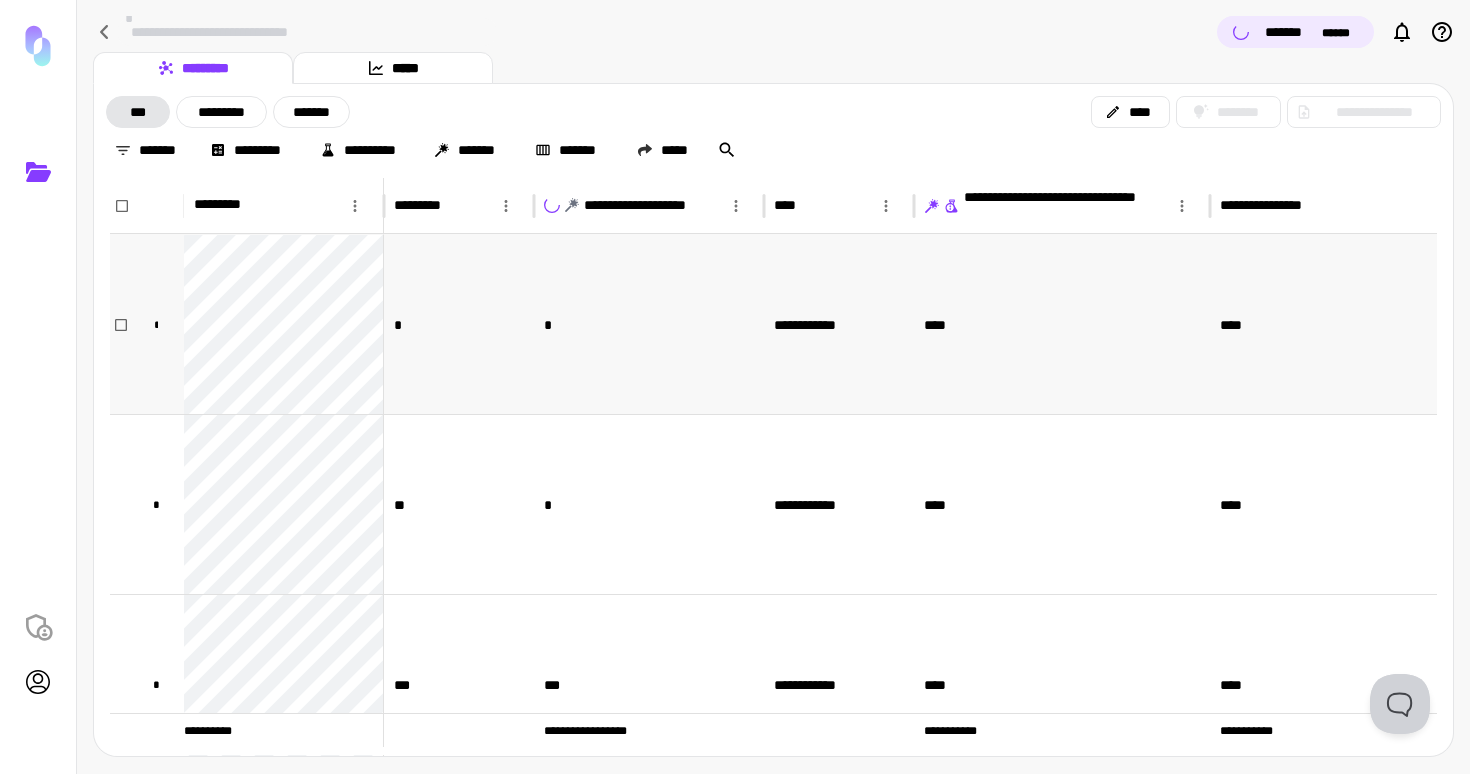 click on "*" at bounding box center (459, 324) 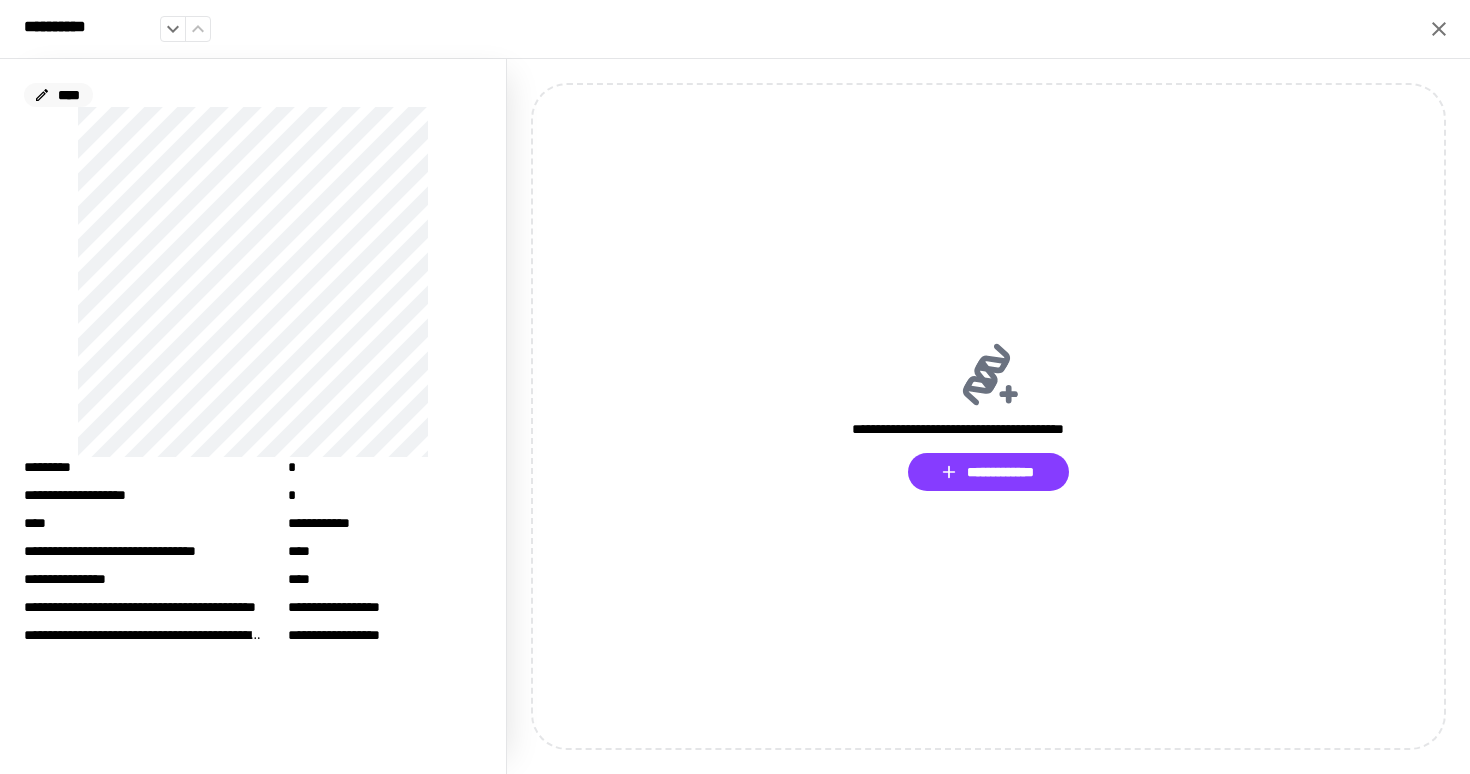click on "****" at bounding box center [58, 95] 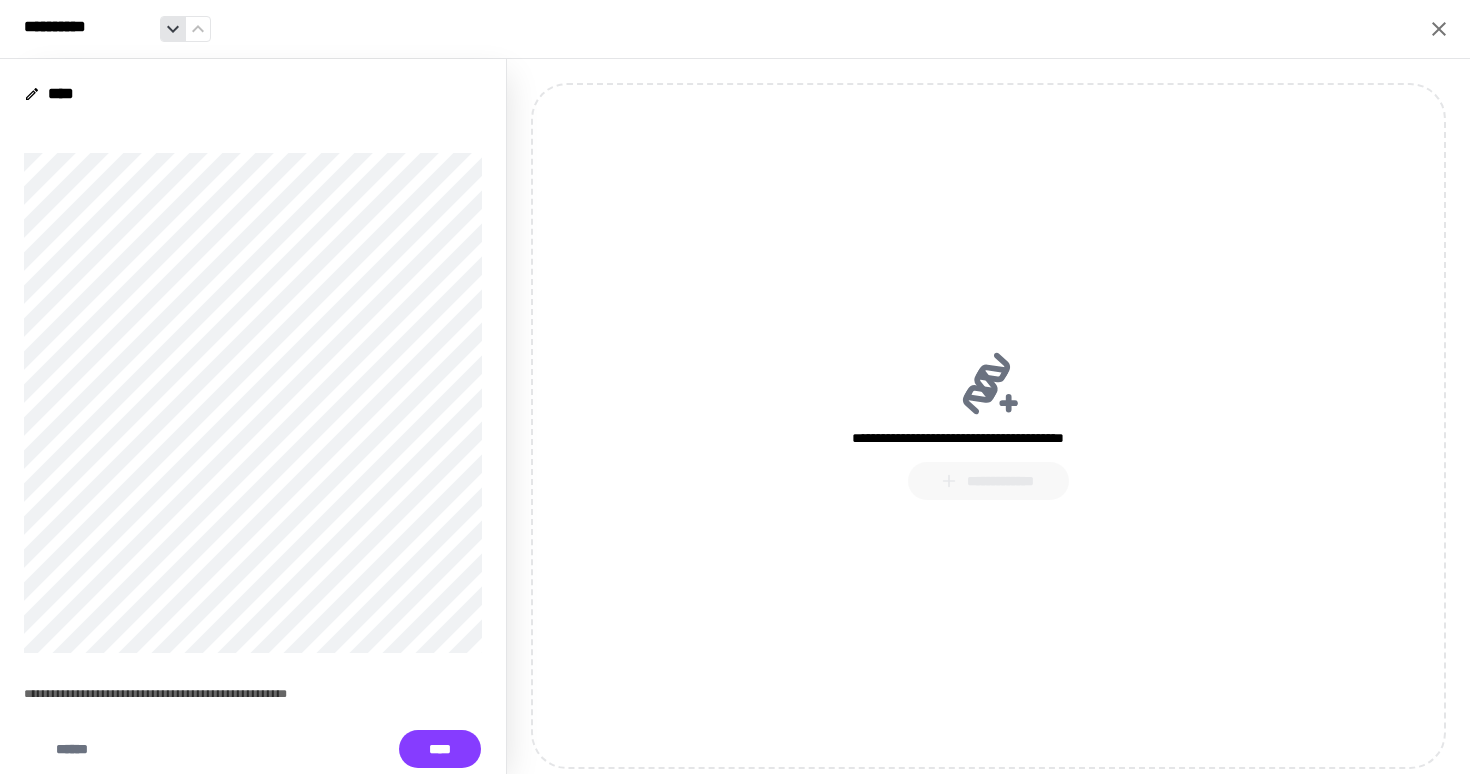 click 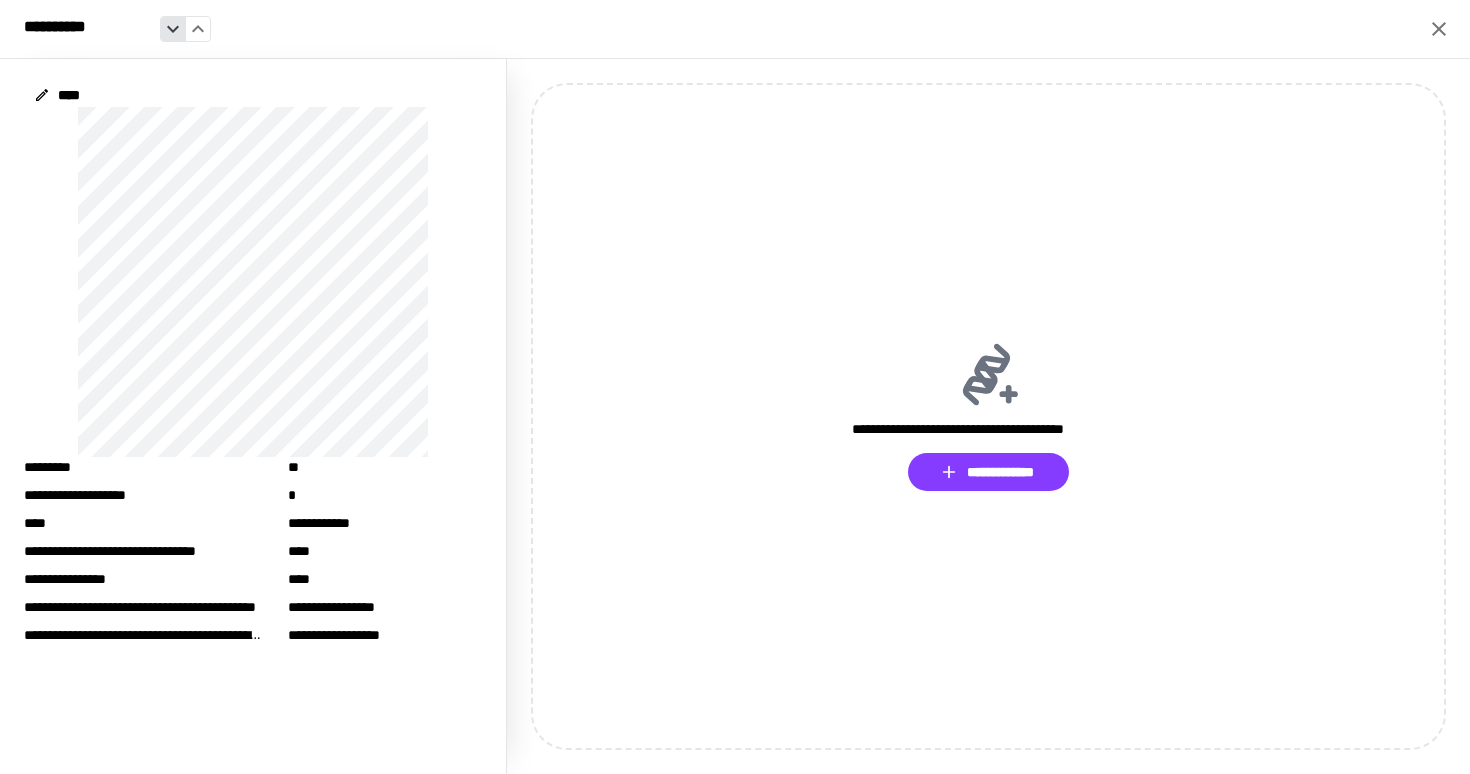 click 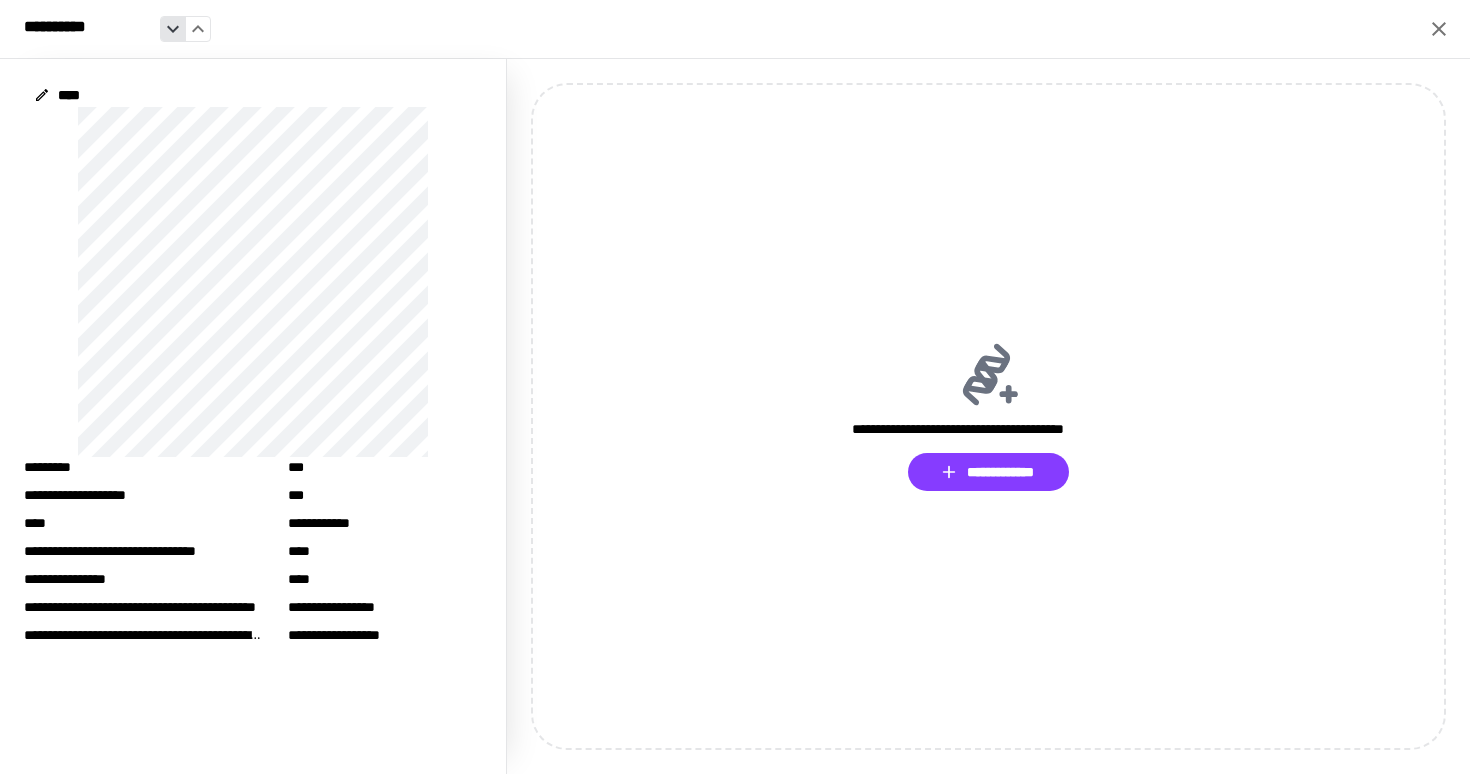 click 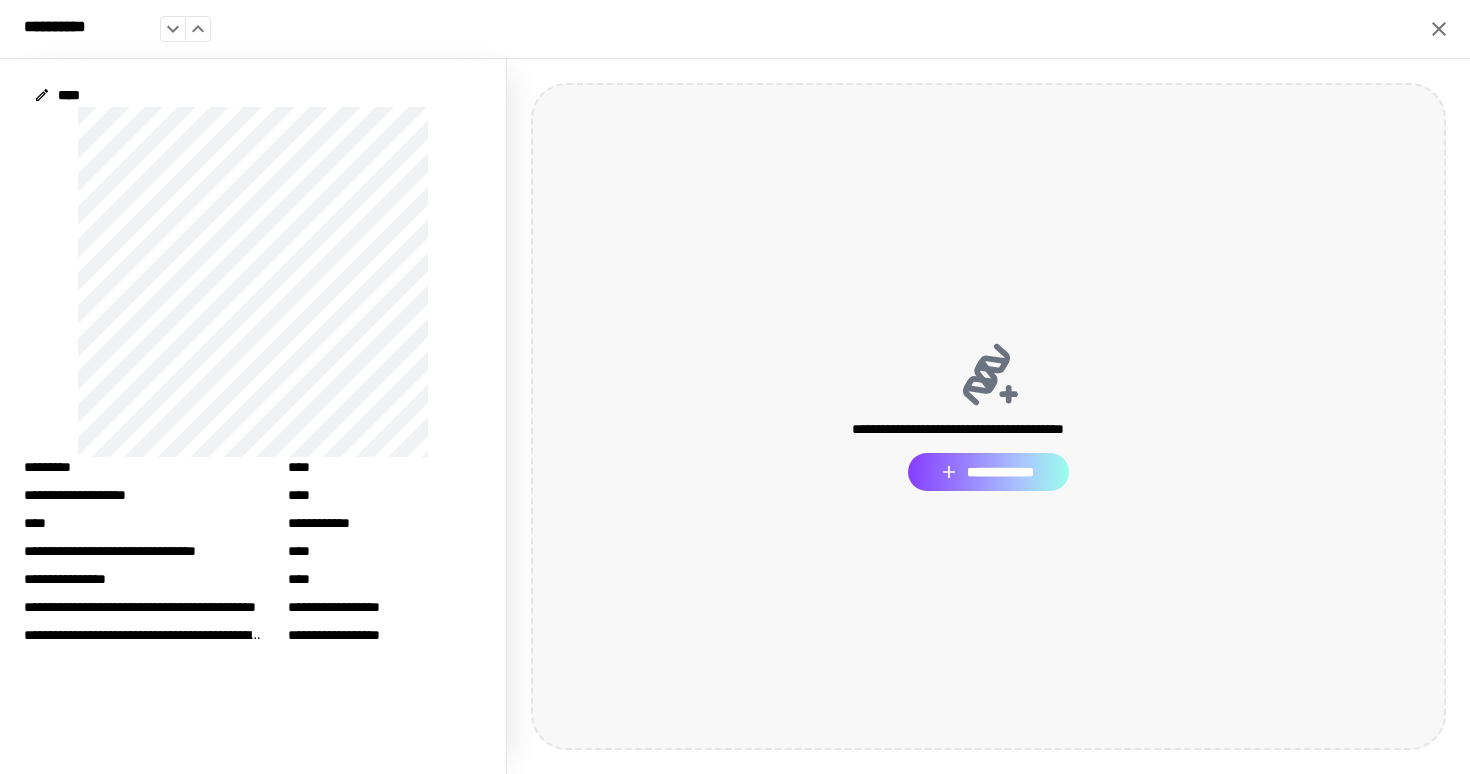 click on "**********" at bounding box center [988, 472] 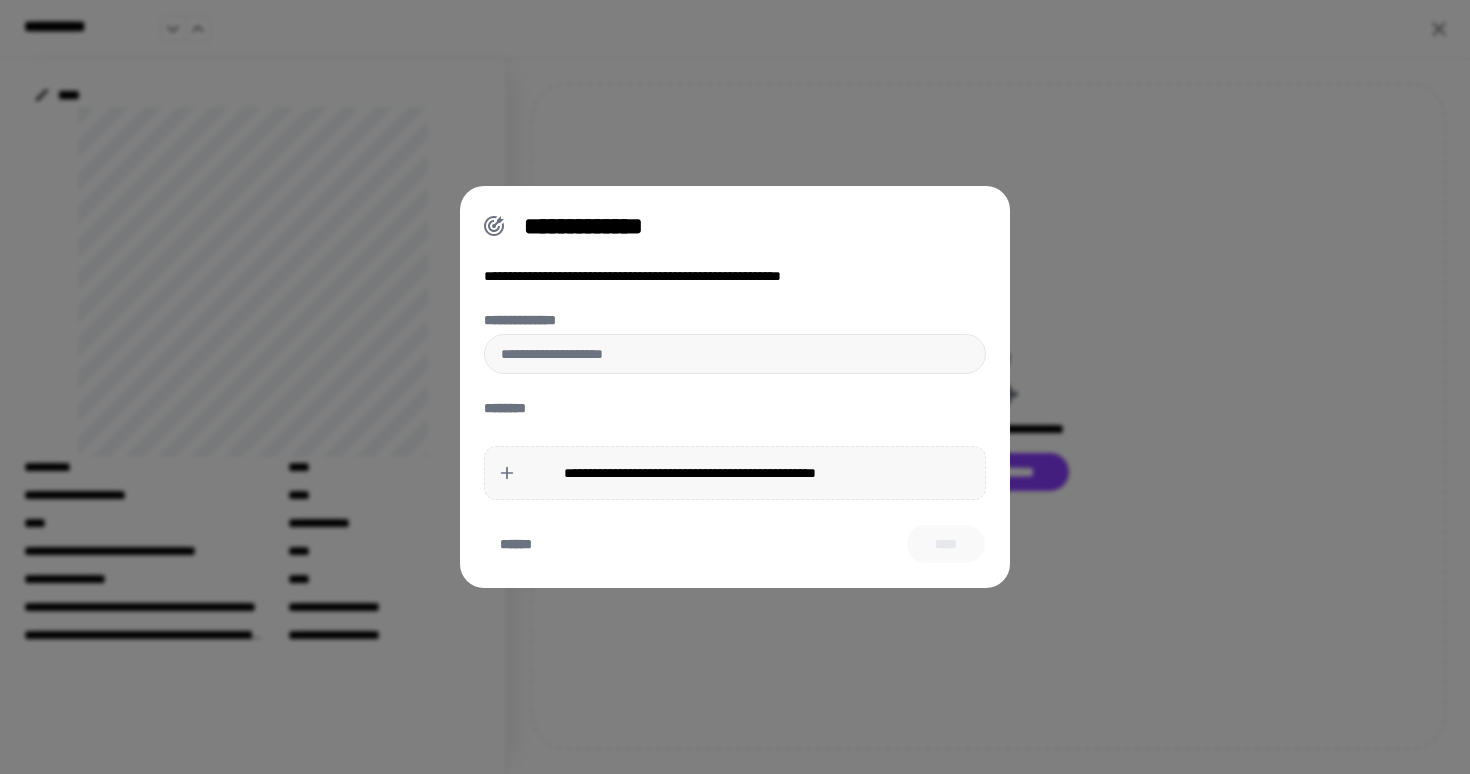 click on "******" at bounding box center (516, 544) 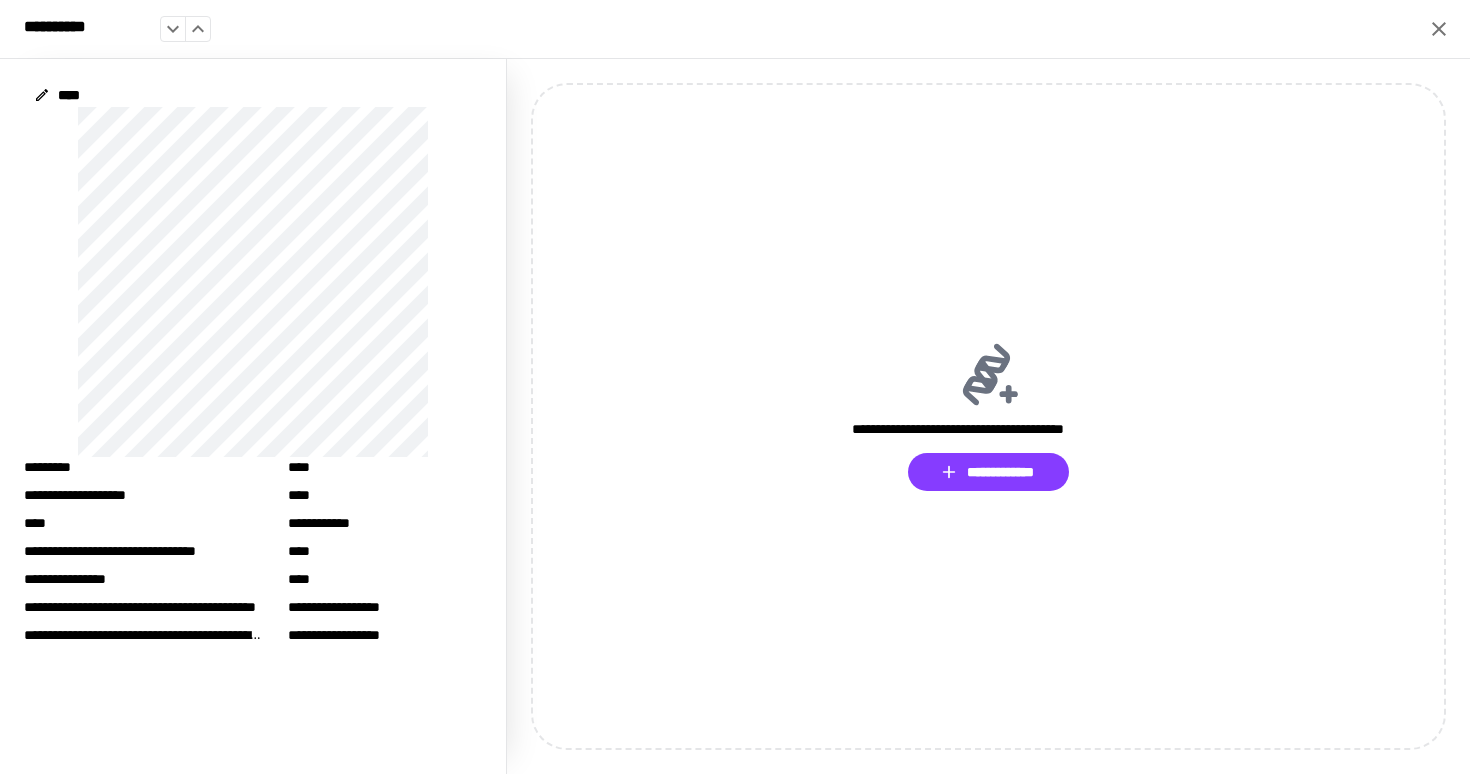 click 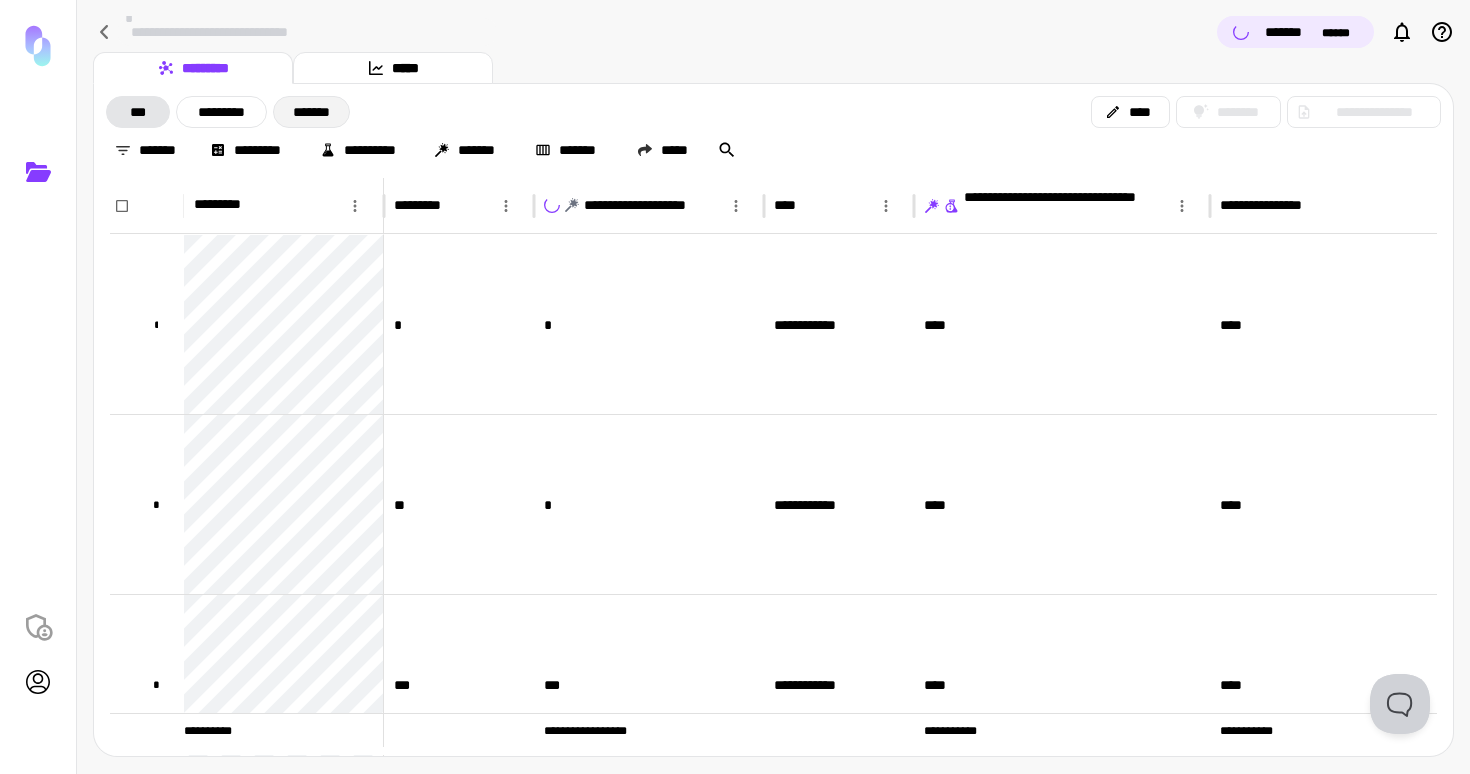click on "*******" at bounding box center (311, 112) 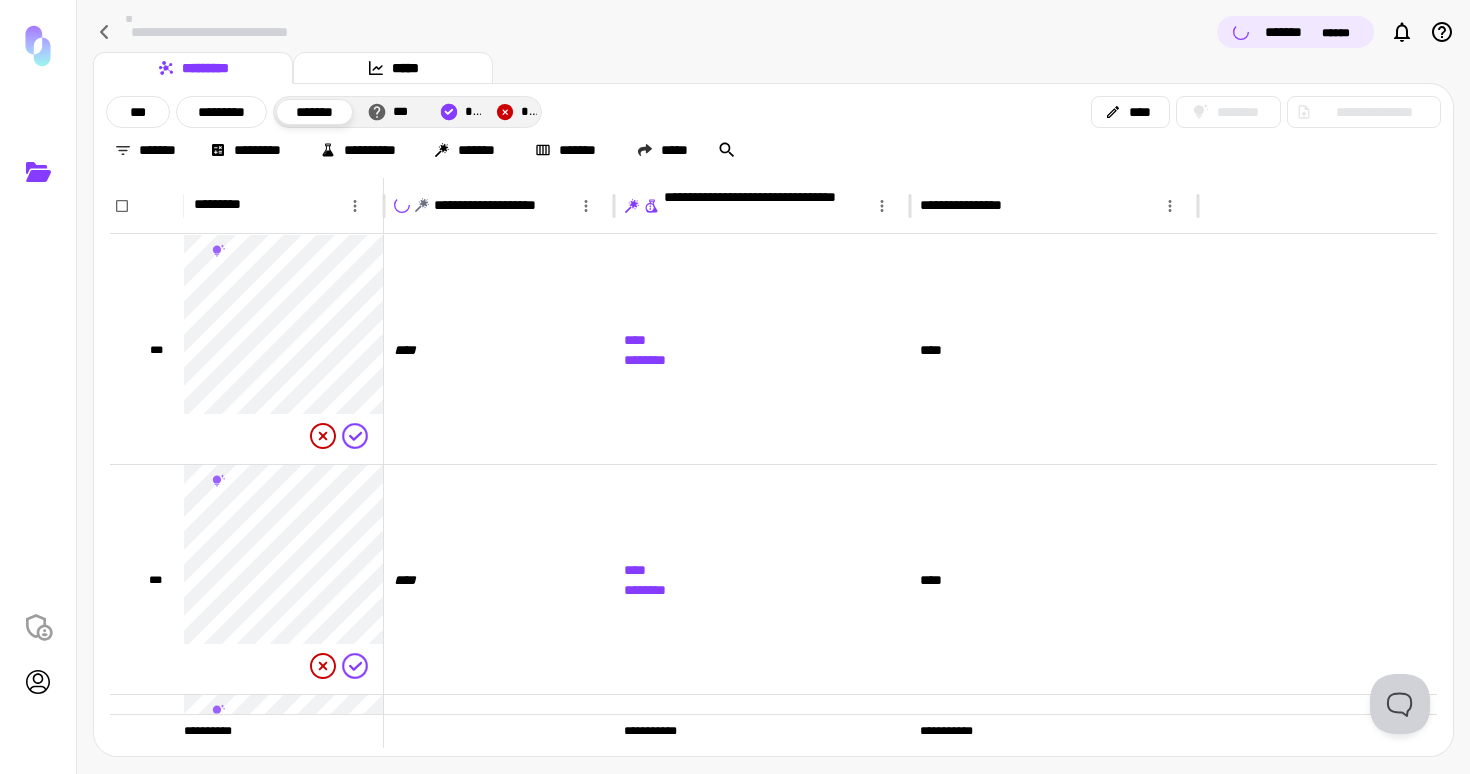 scroll, scrollTop: 115, scrollLeft: 0, axis: vertical 